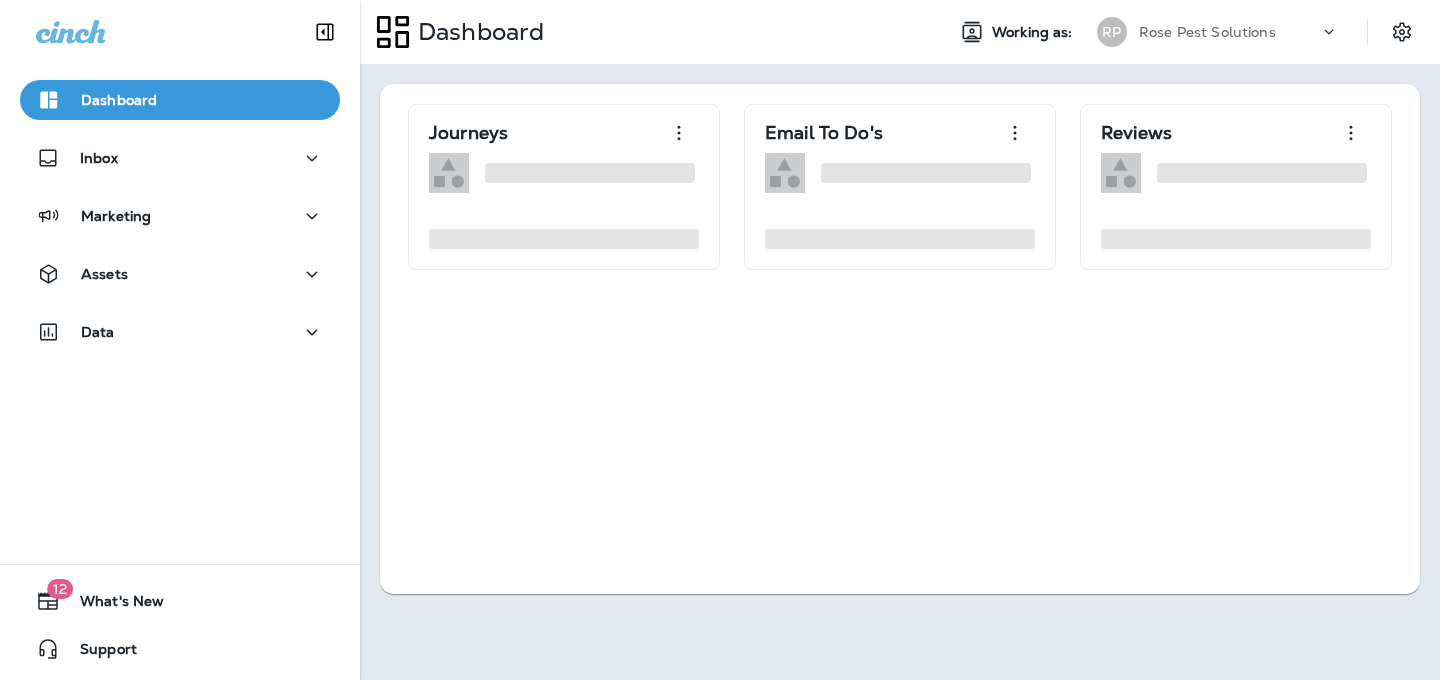 scroll, scrollTop: 0, scrollLeft: 0, axis: both 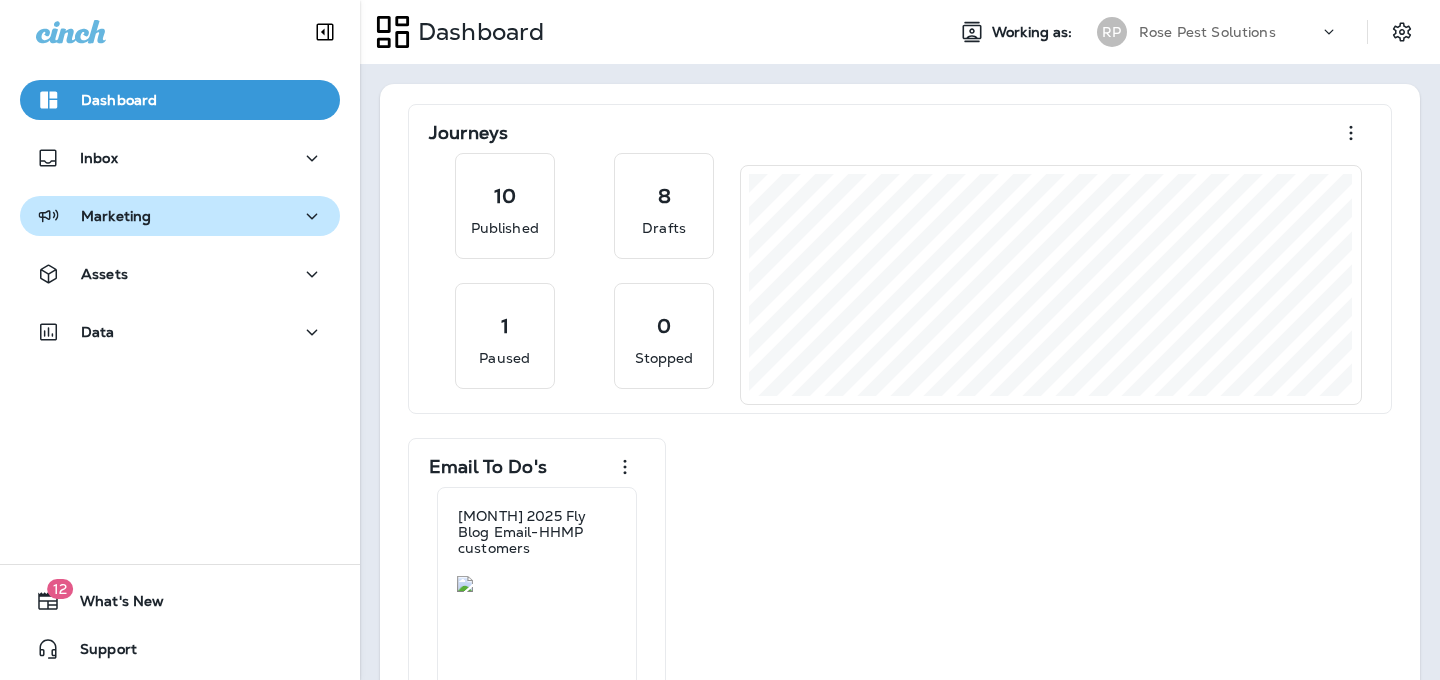 click on "Marketing" at bounding box center (116, 216) 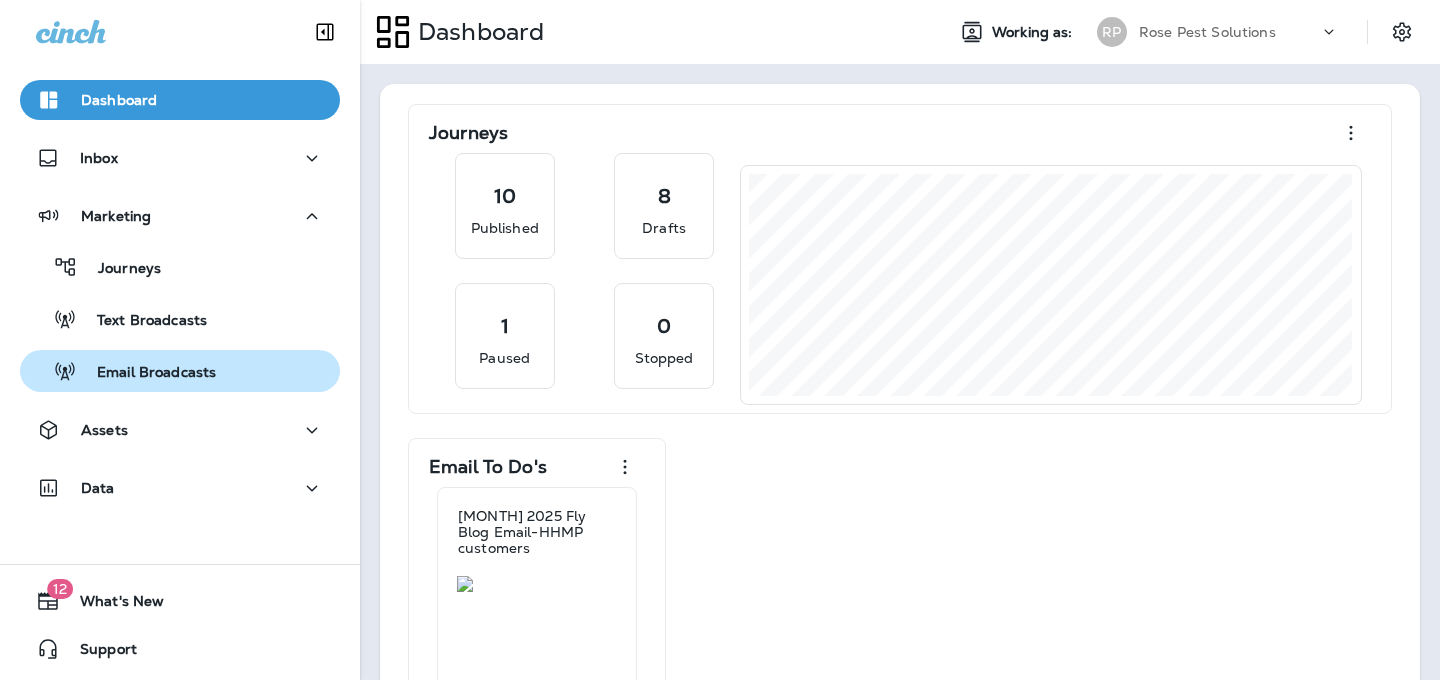 click on "Email Broadcasts" at bounding box center (180, 371) 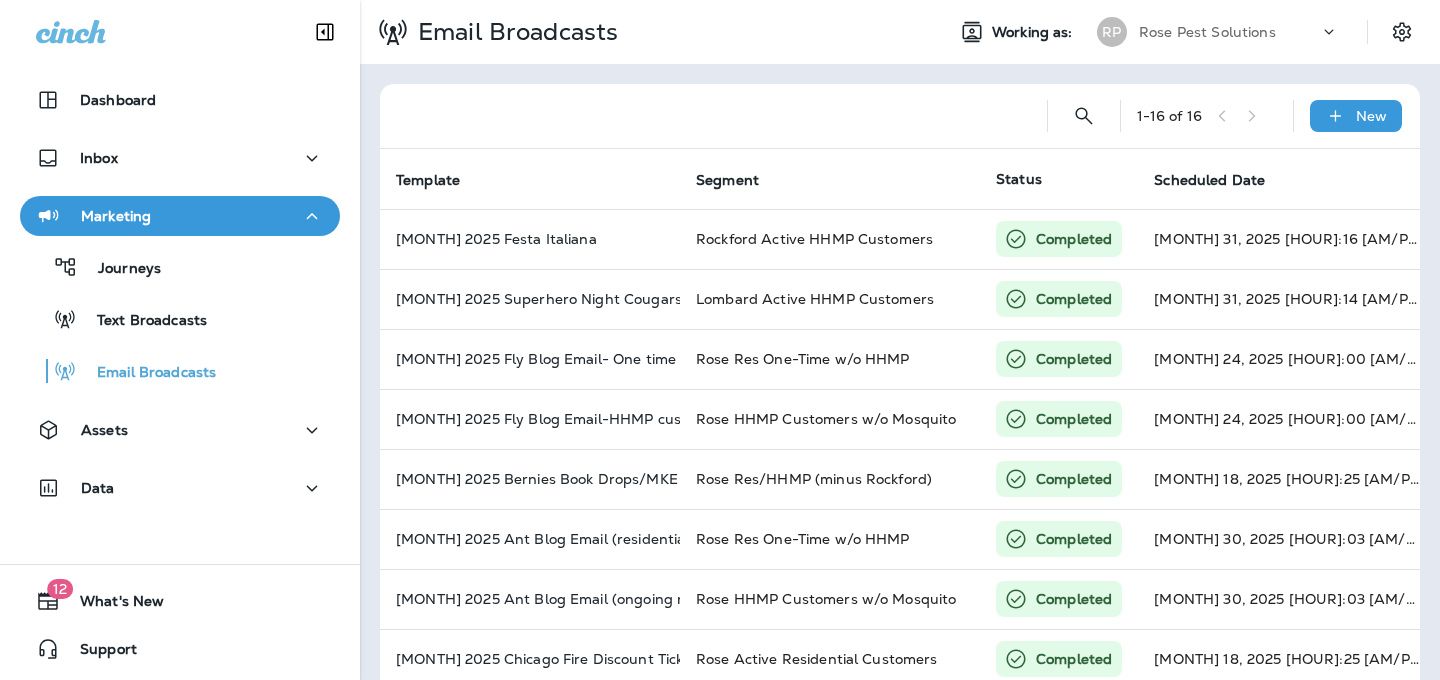 click on "Rose Pest Solutions" at bounding box center (1229, 32) 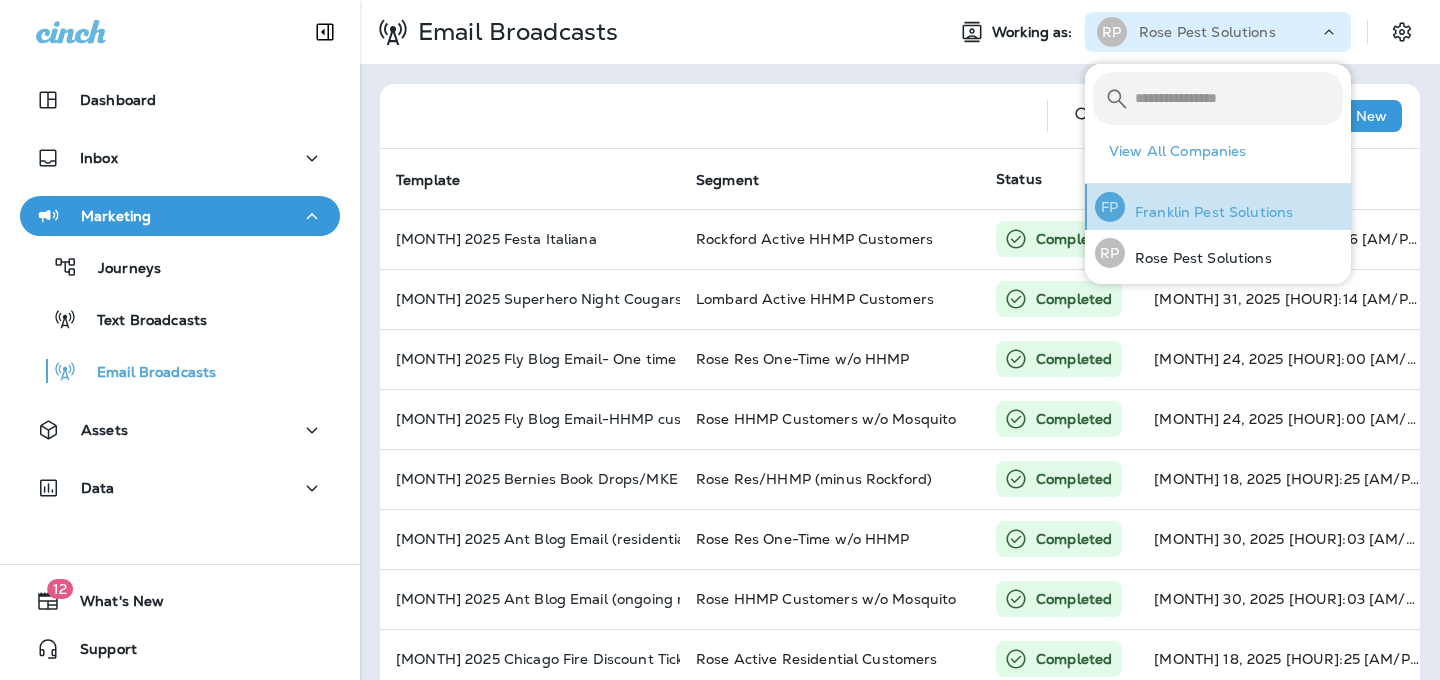 click on "Franklin Pest Solutions" at bounding box center (1209, 212) 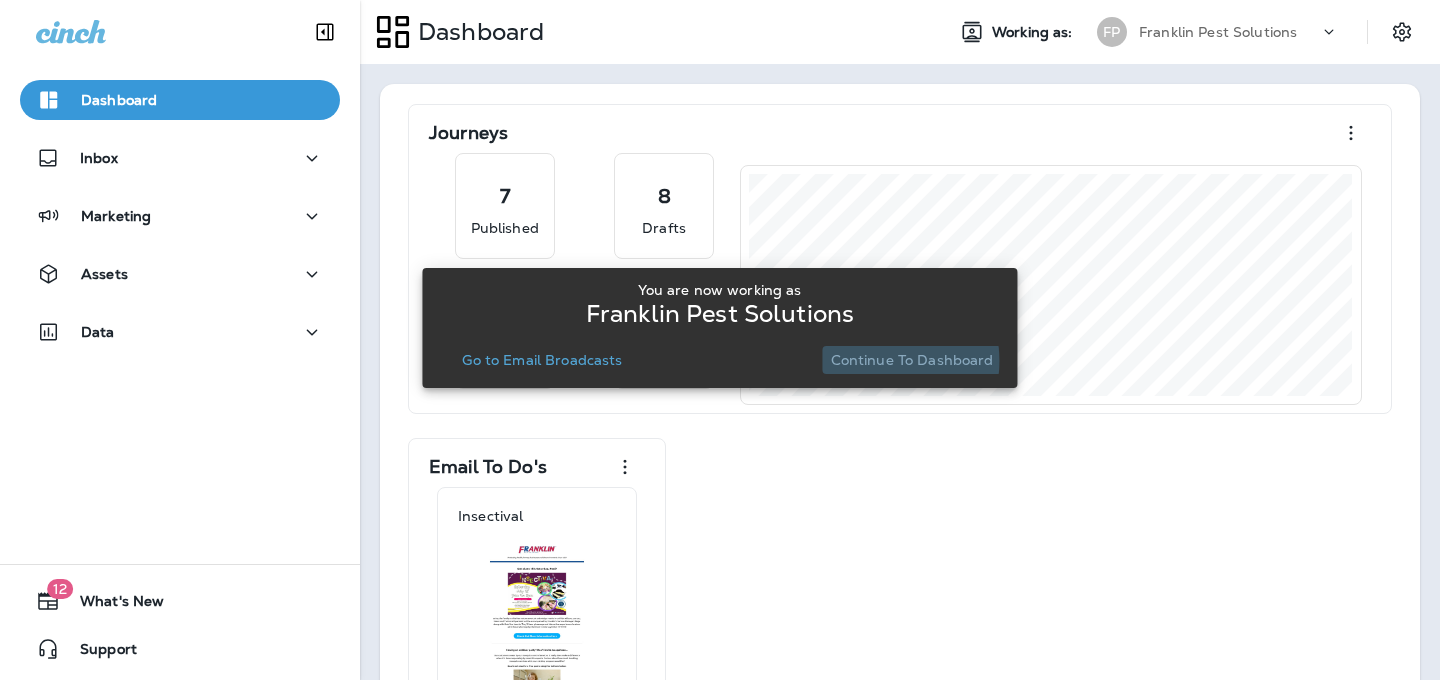 click on "Continue to Dashboard" at bounding box center (912, 360) 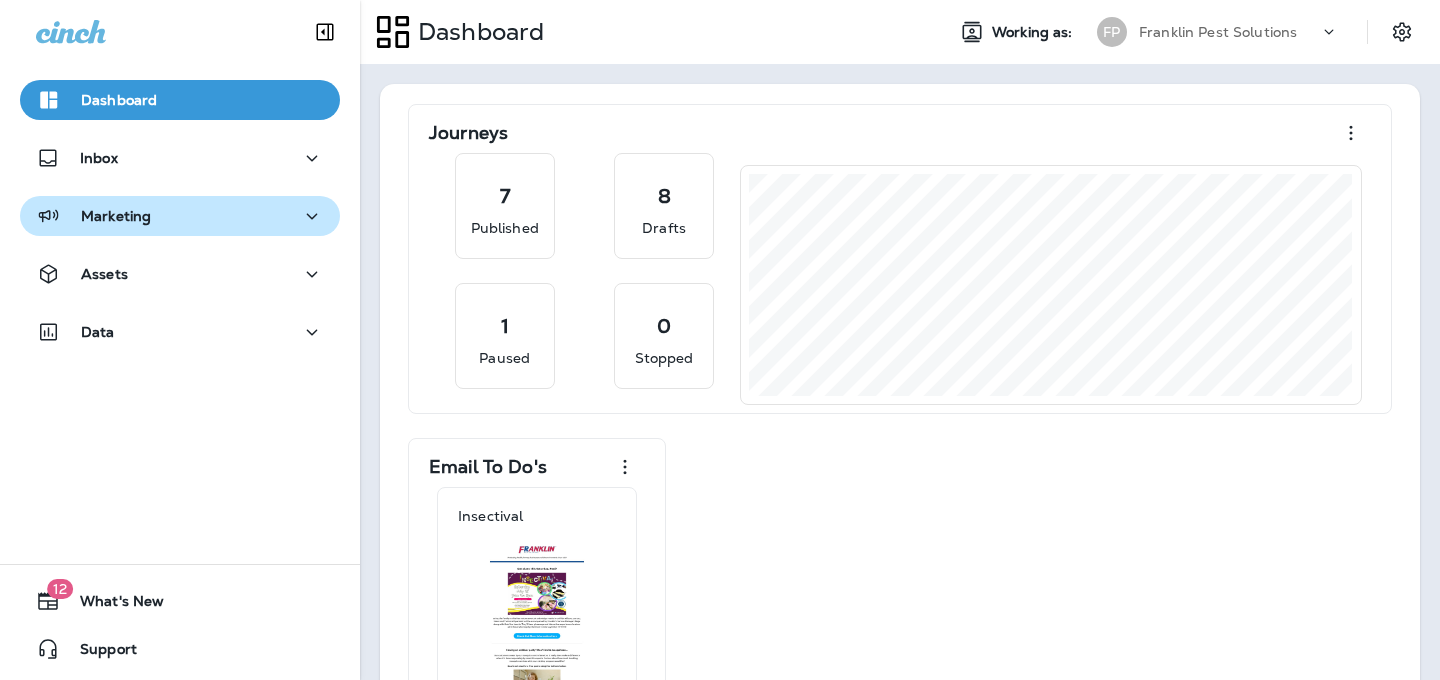 click on "Marketing" at bounding box center (180, 216) 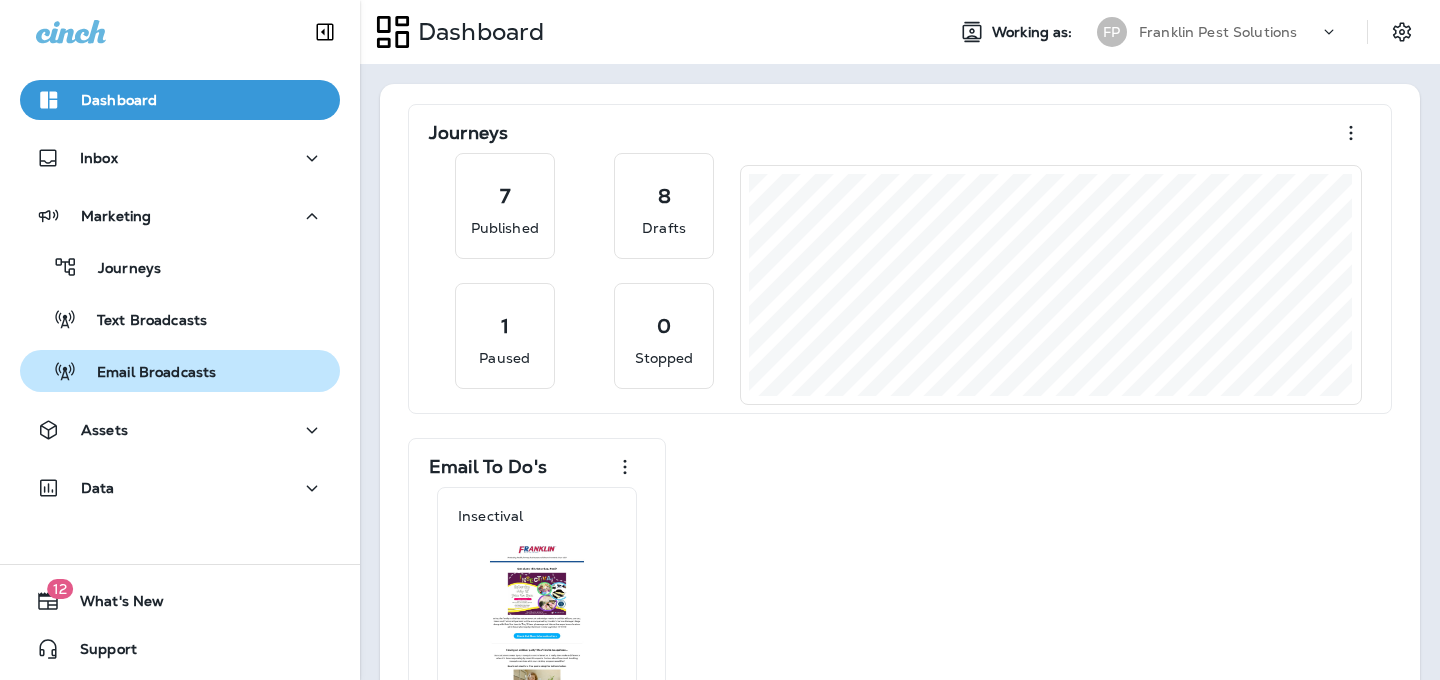 click on "Email Broadcasts" at bounding box center [146, 373] 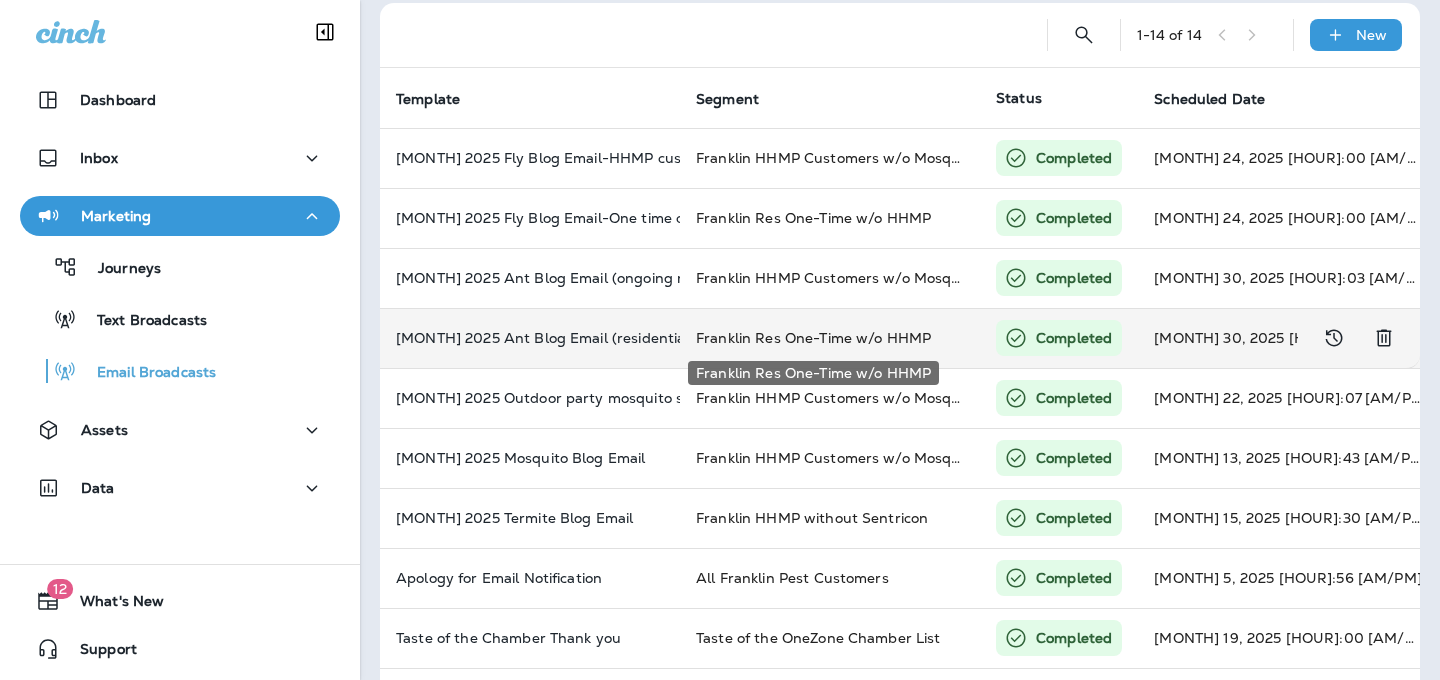 scroll, scrollTop: 77, scrollLeft: 0, axis: vertical 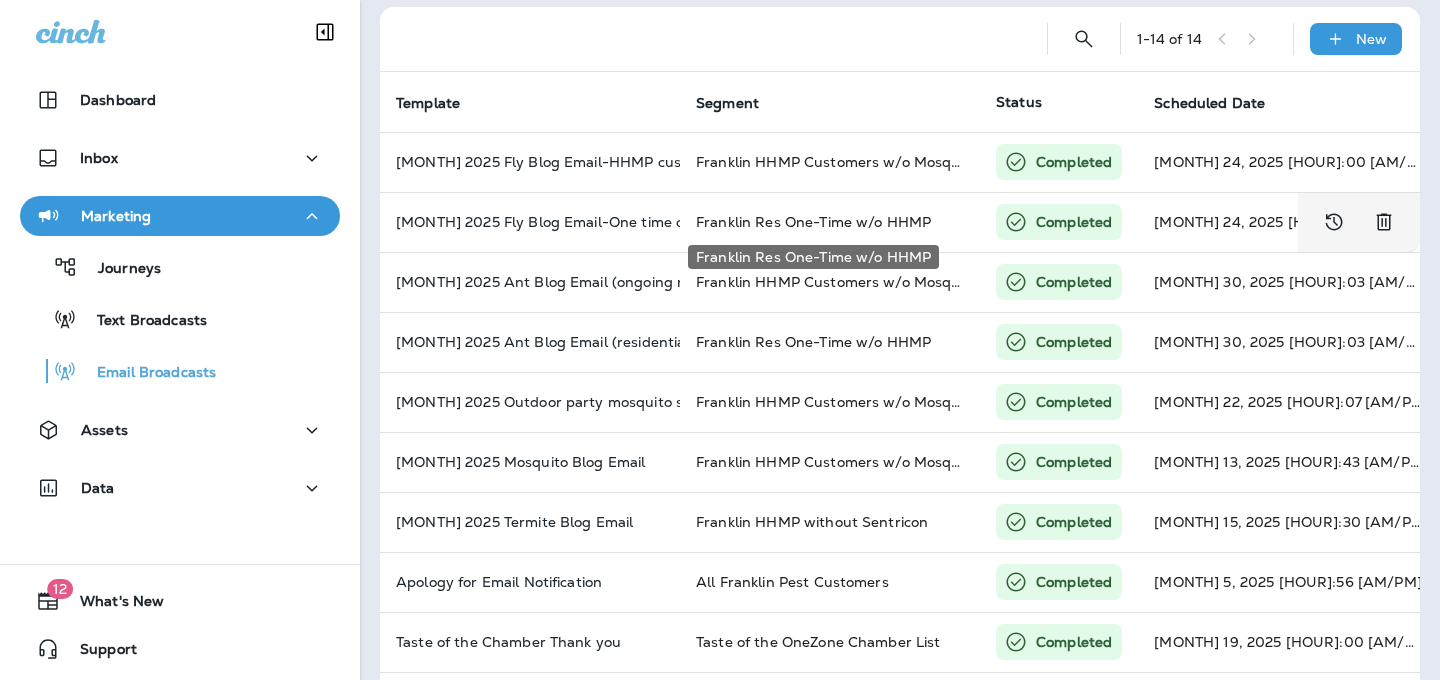 click on "Franklin Res One-Time w/o HHMP" at bounding box center [813, 251] 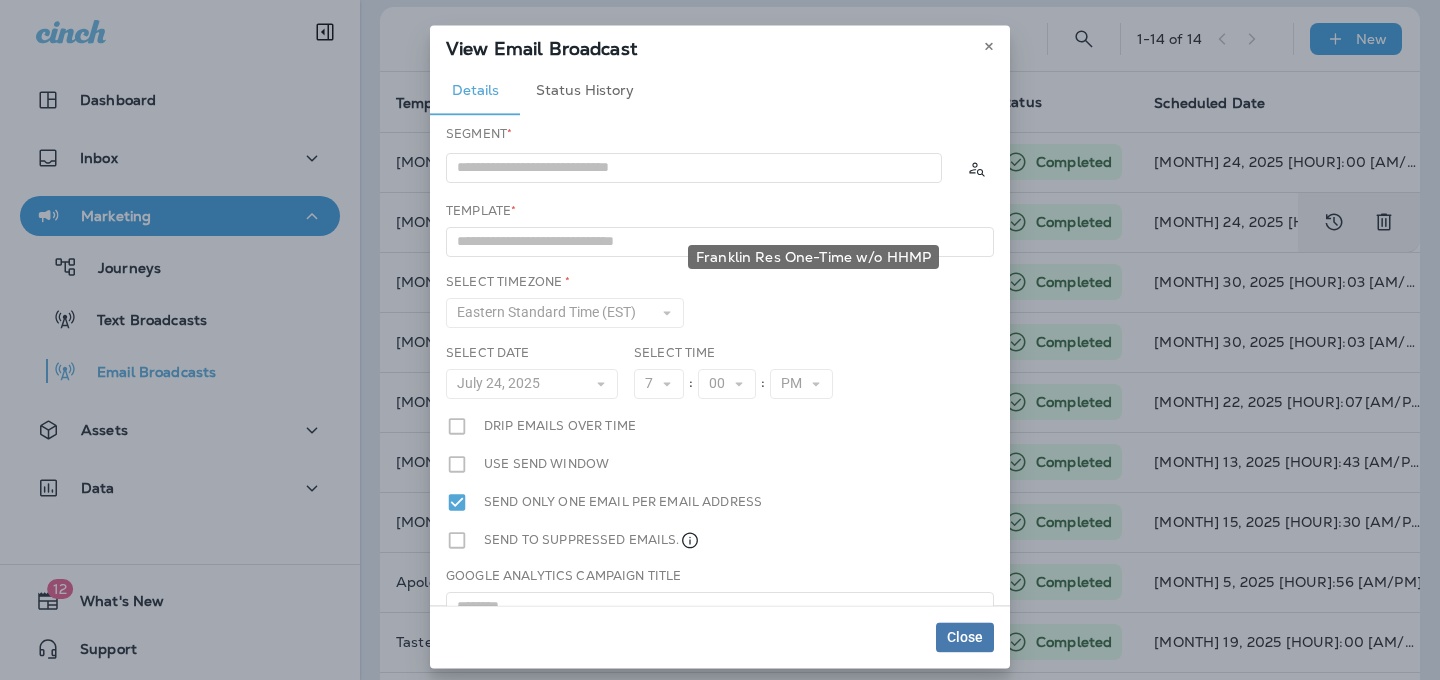 type on "**********" 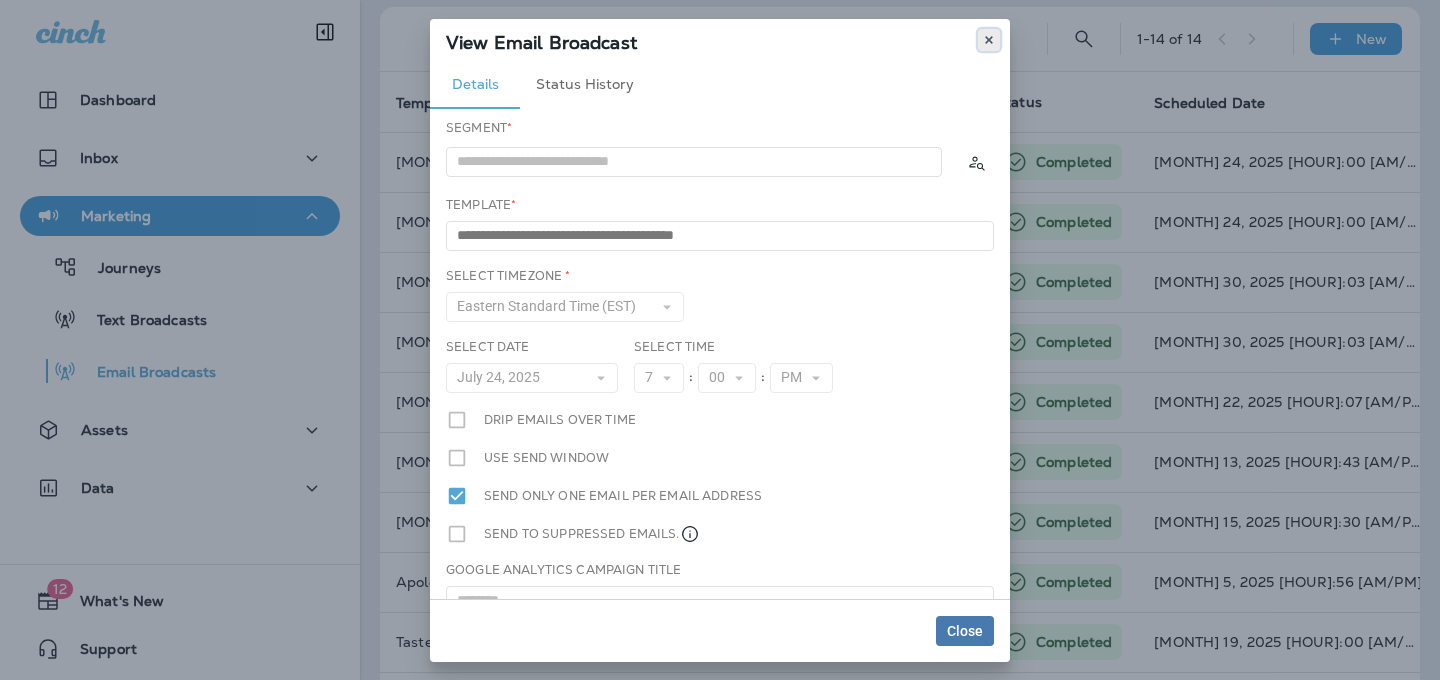 click 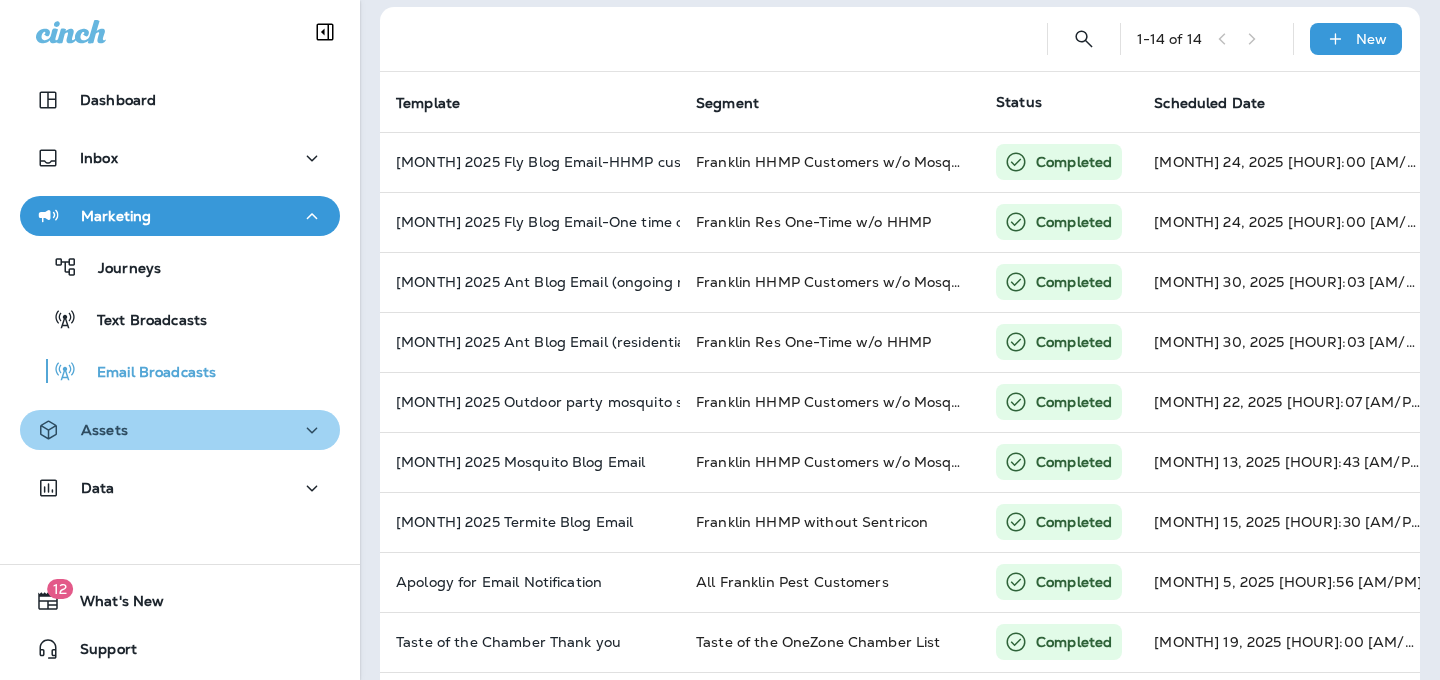 click on "Assets" at bounding box center [180, 430] 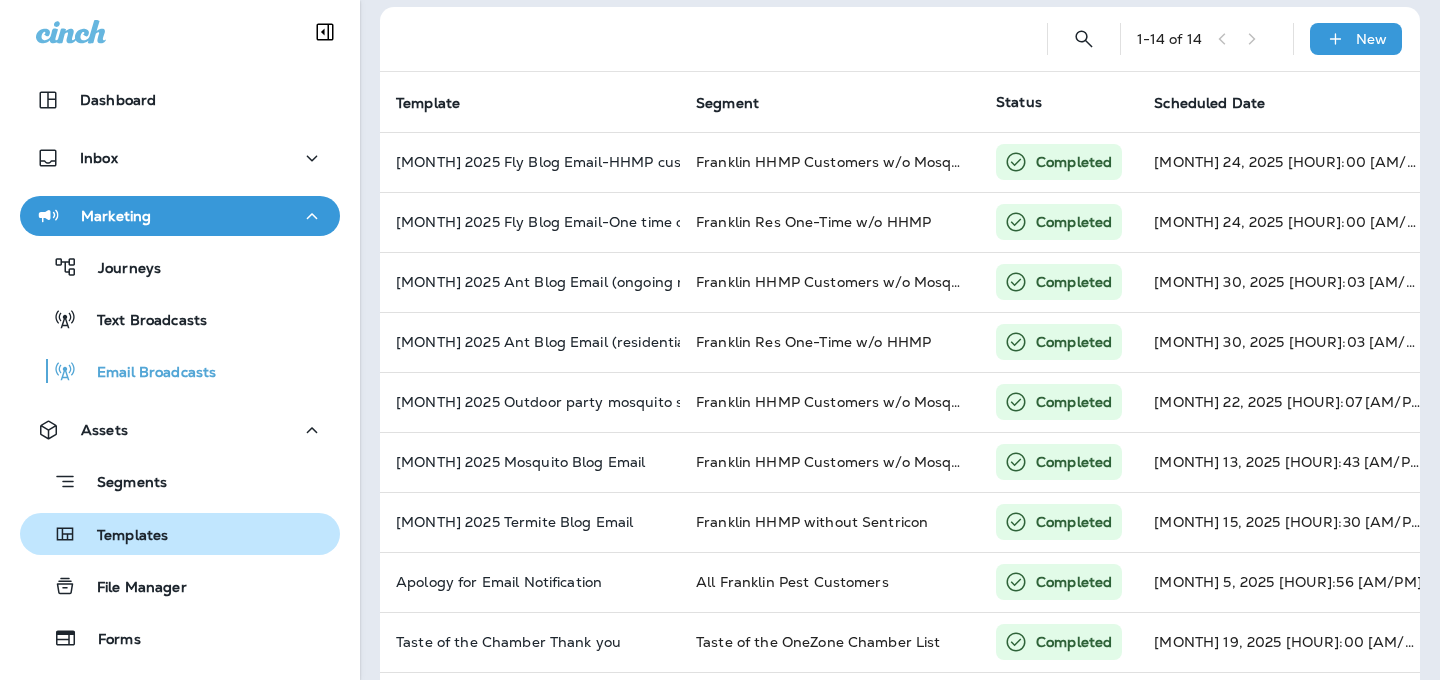 click on "Templates" at bounding box center (180, 534) 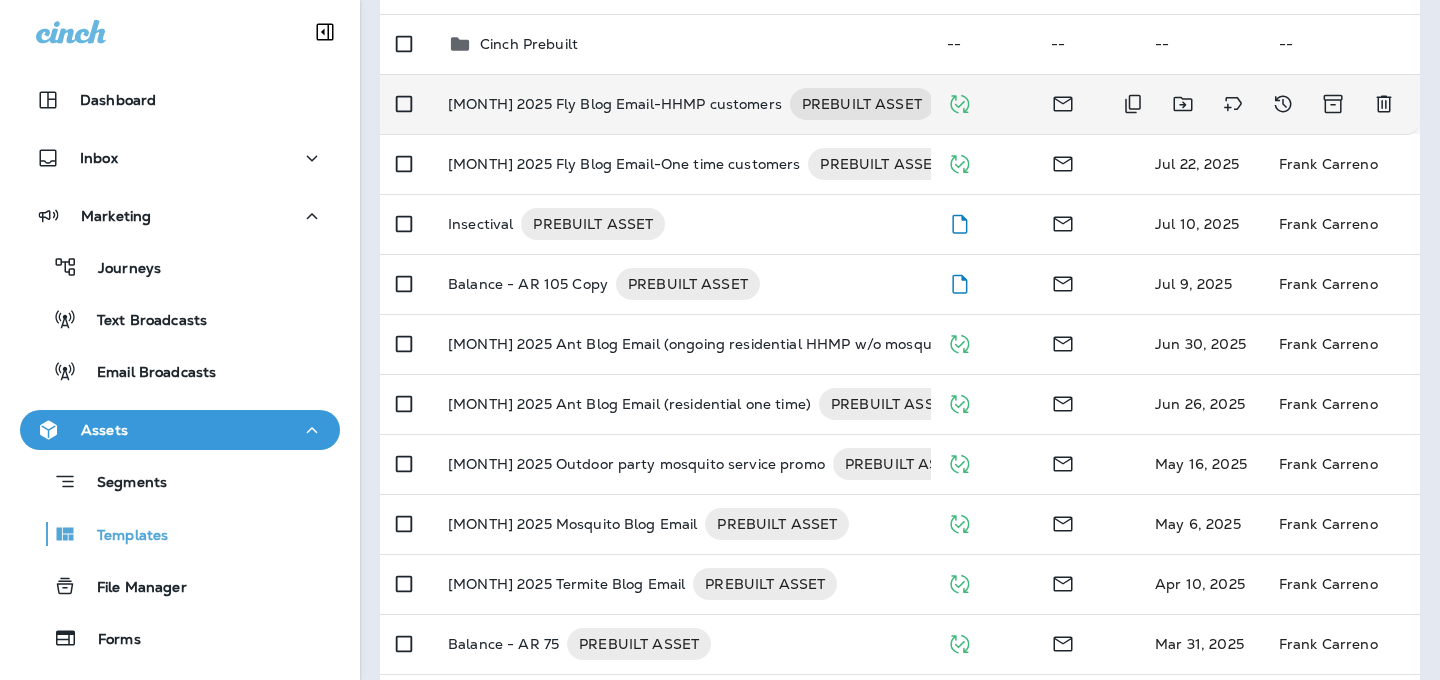 scroll, scrollTop: 244, scrollLeft: 0, axis: vertical 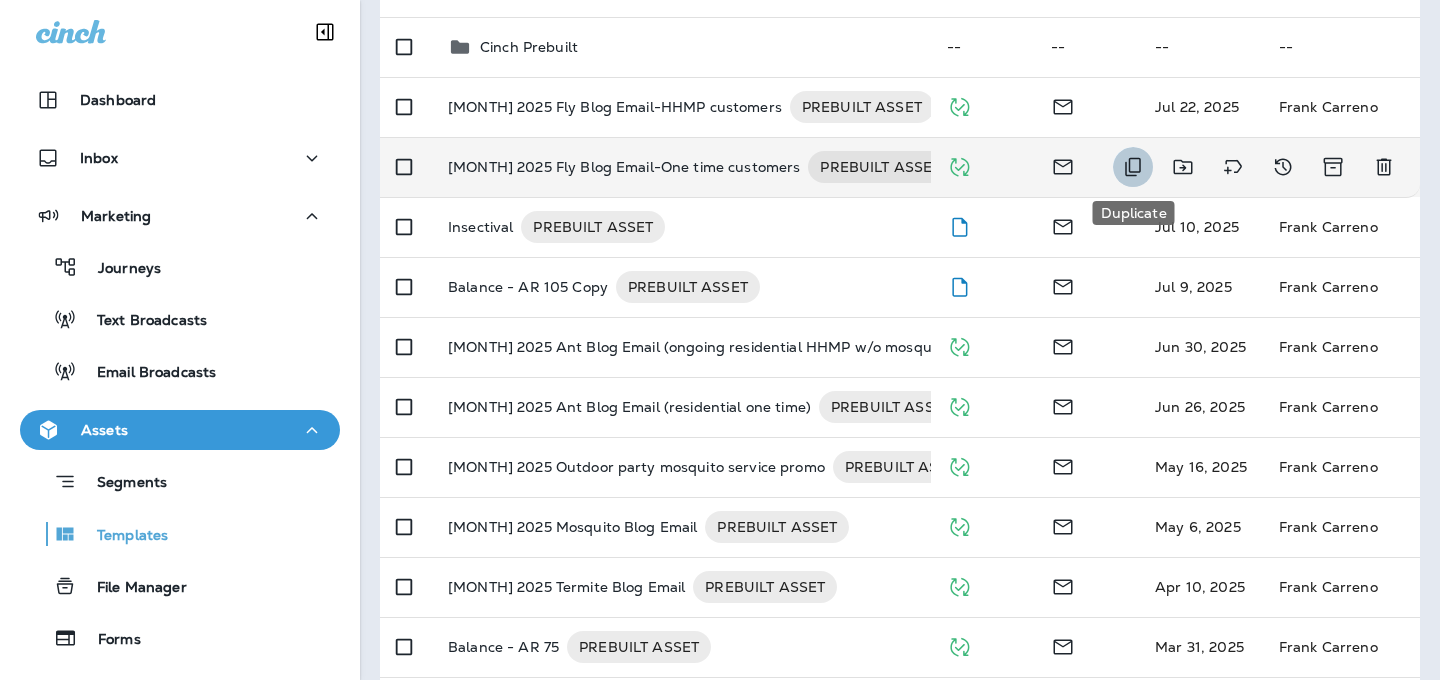click 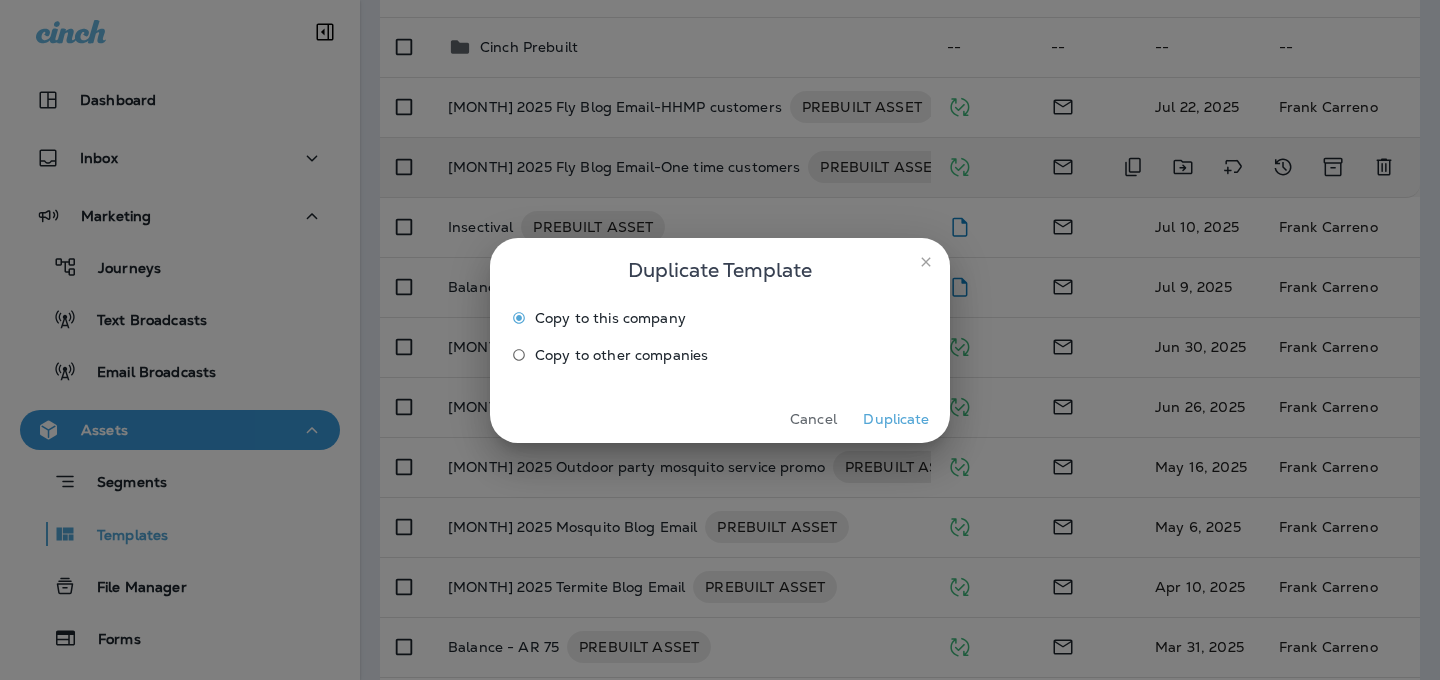 click on "Duplicate" at bounding box center (896, 419) 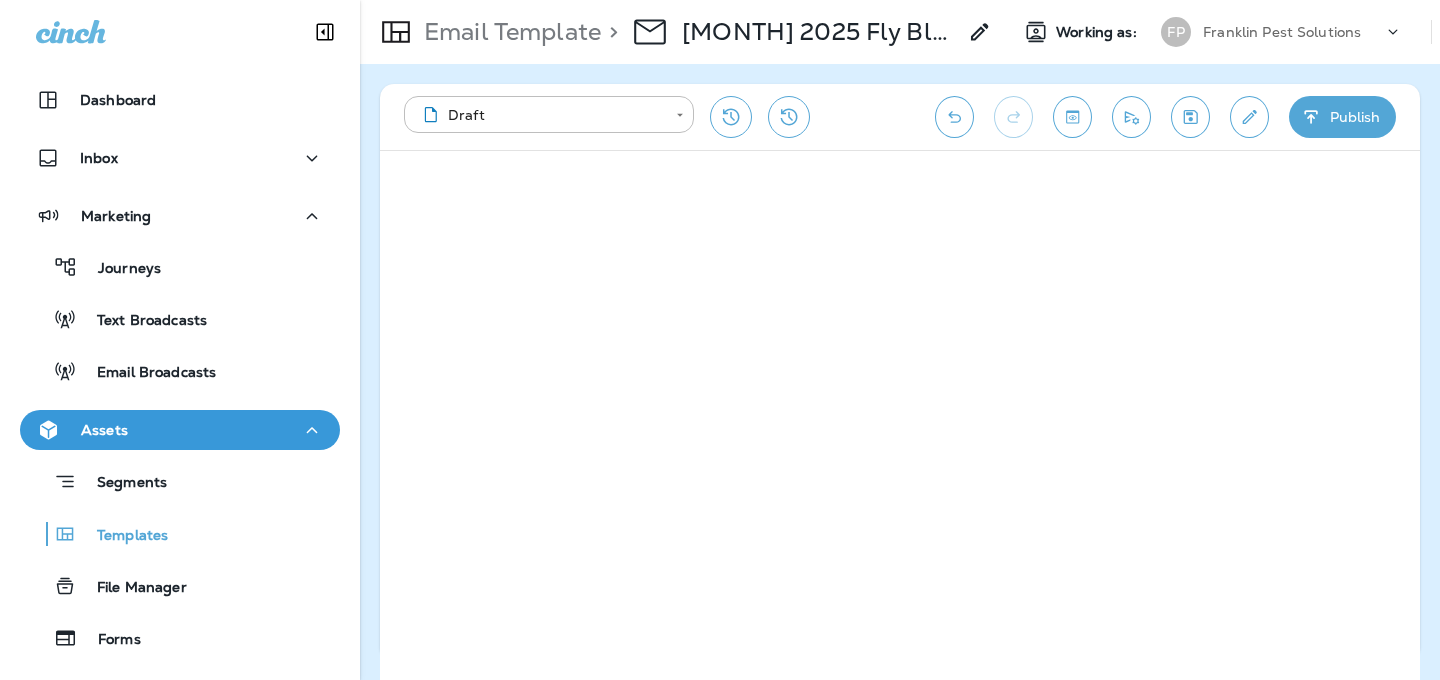 click on "**********" at bounding box center [900, 372] 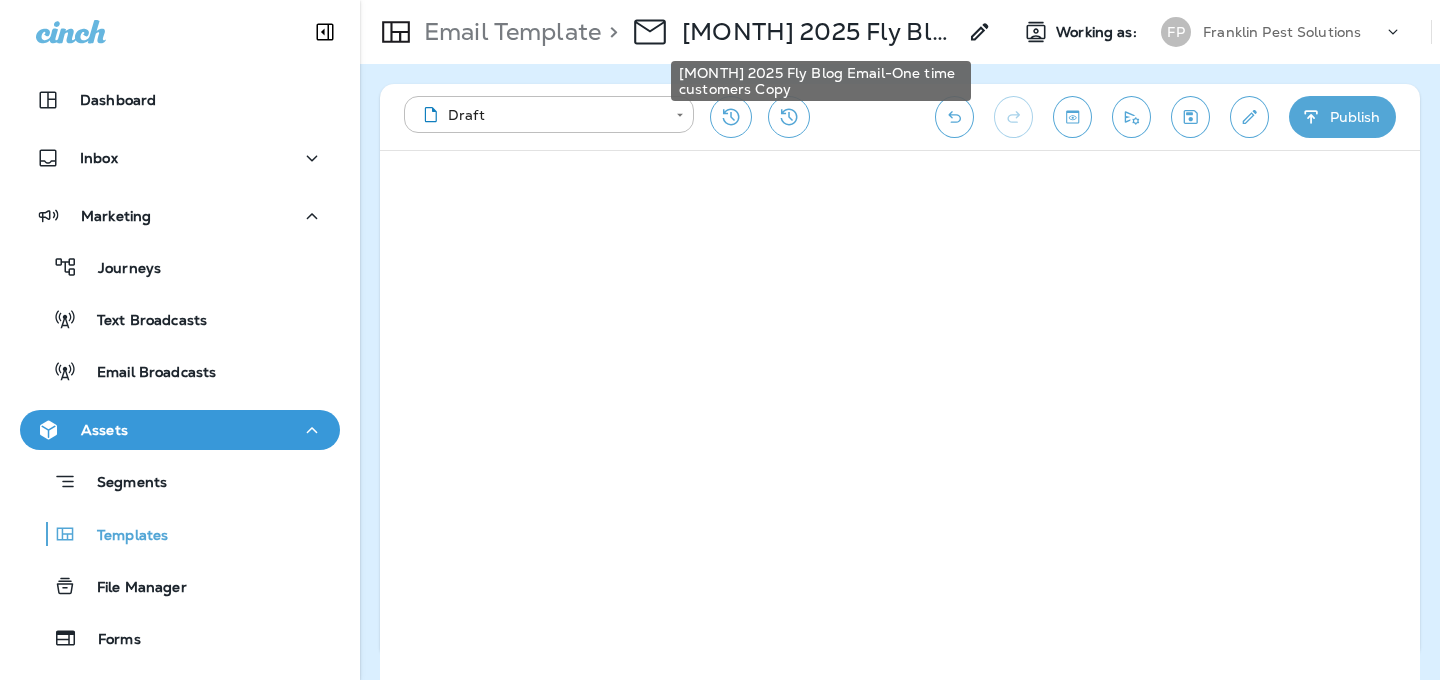 click on "[MONTH] 2025 Fly Blog Email-One time customers Copy" at bounding box center [819, 32] 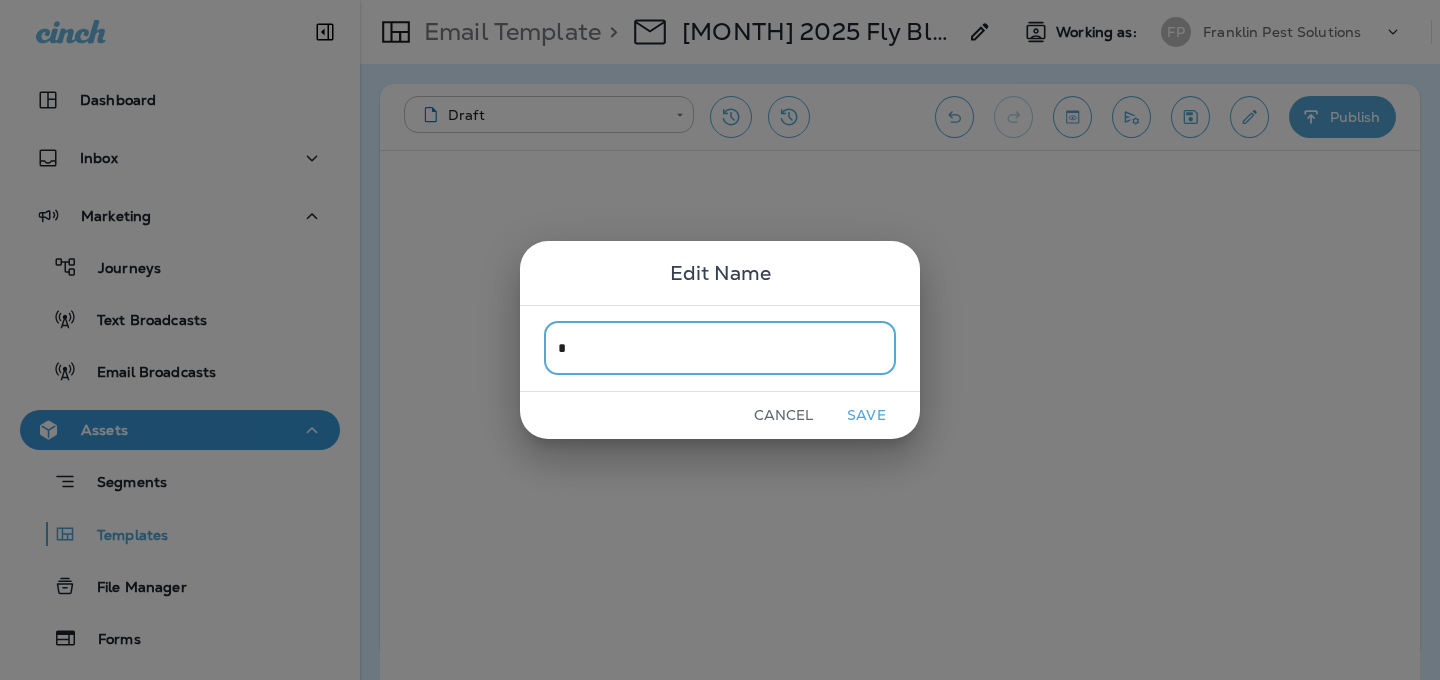 scroll, scrollTop: 0, scrollLeft: 0, axis: both 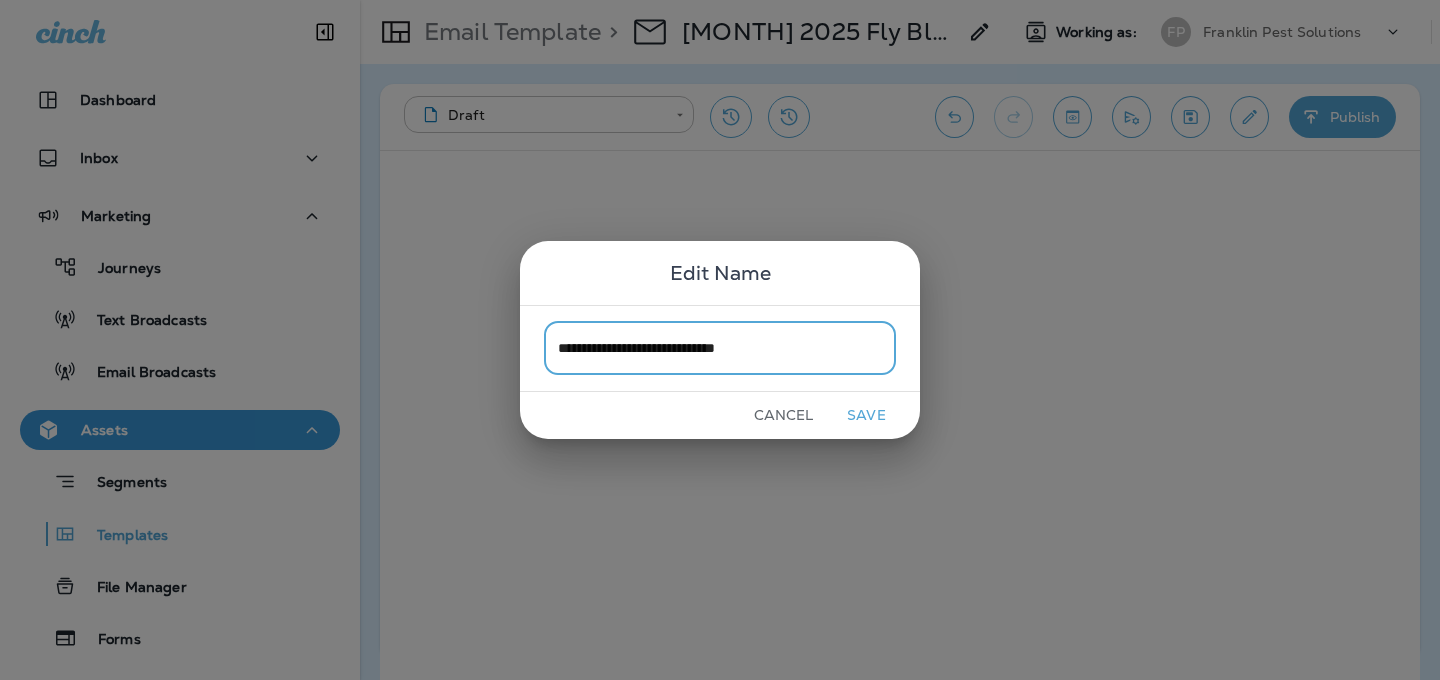 type on "**********" 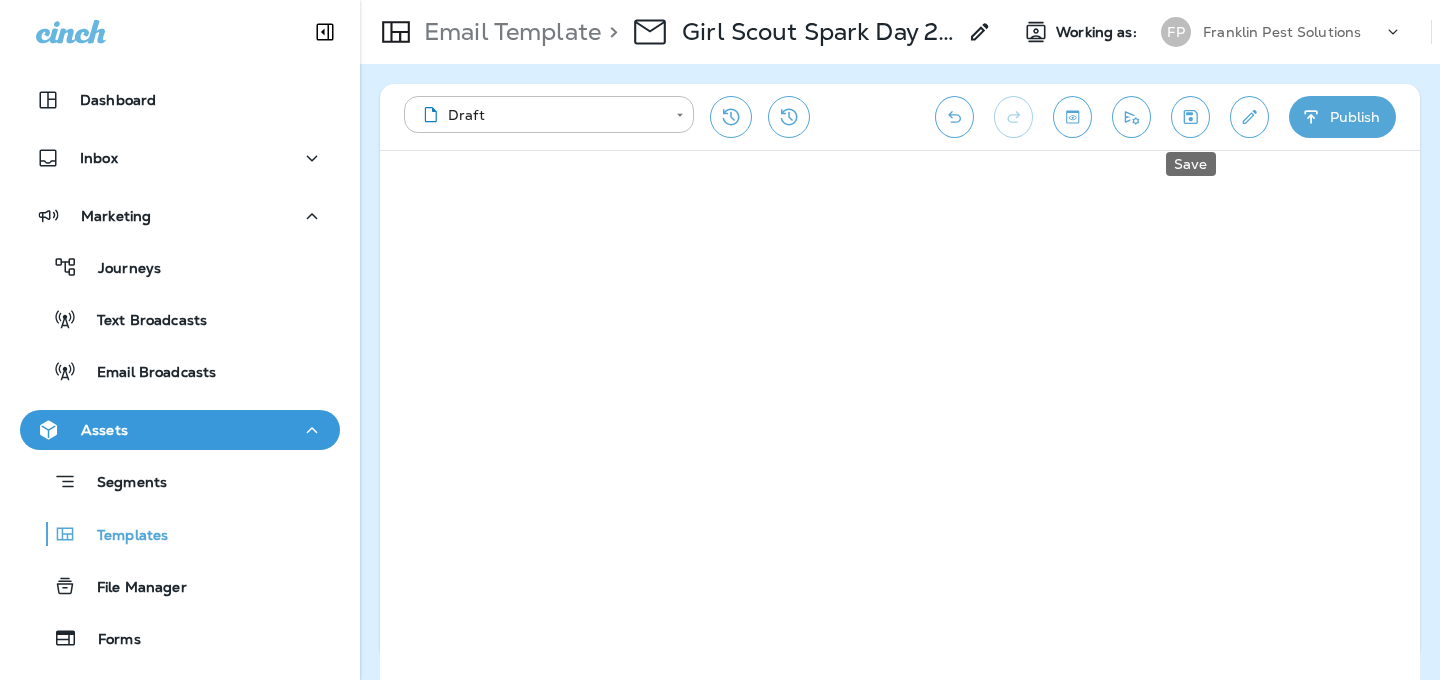 click at bounding box center (1190, 117) 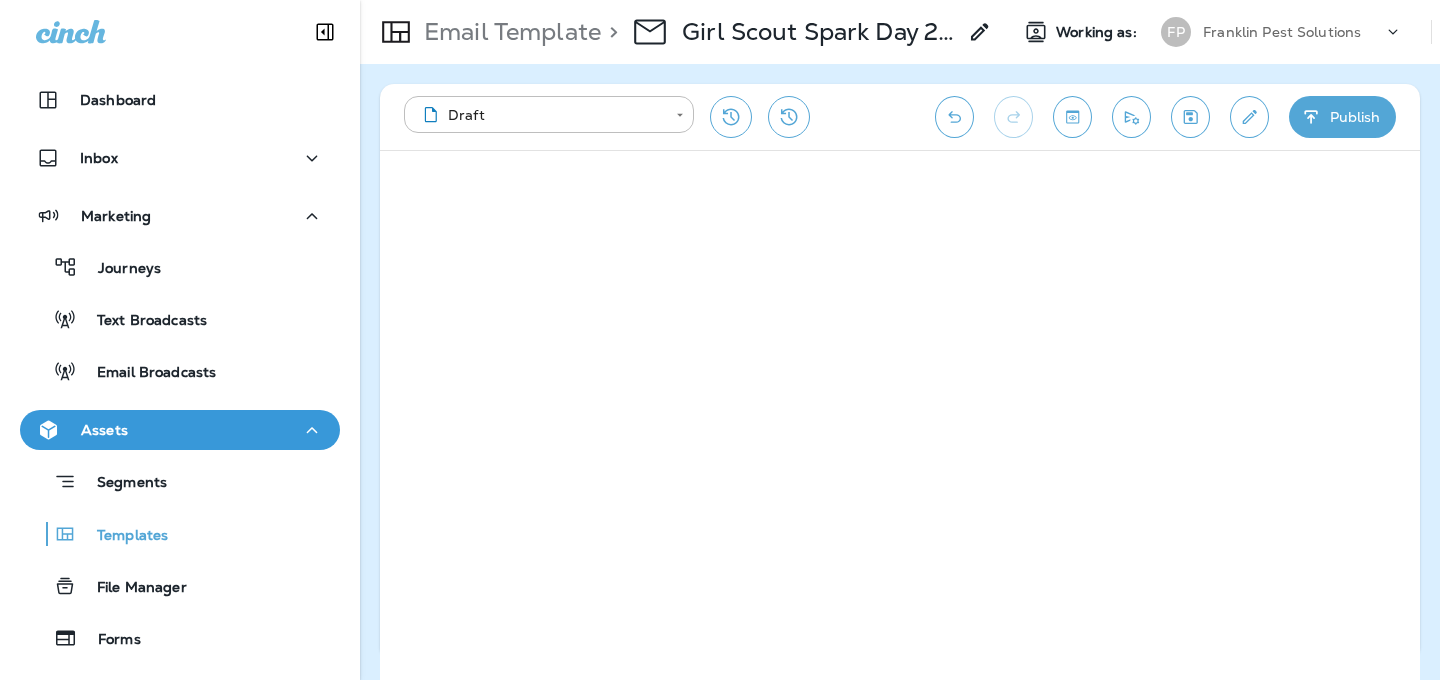 click 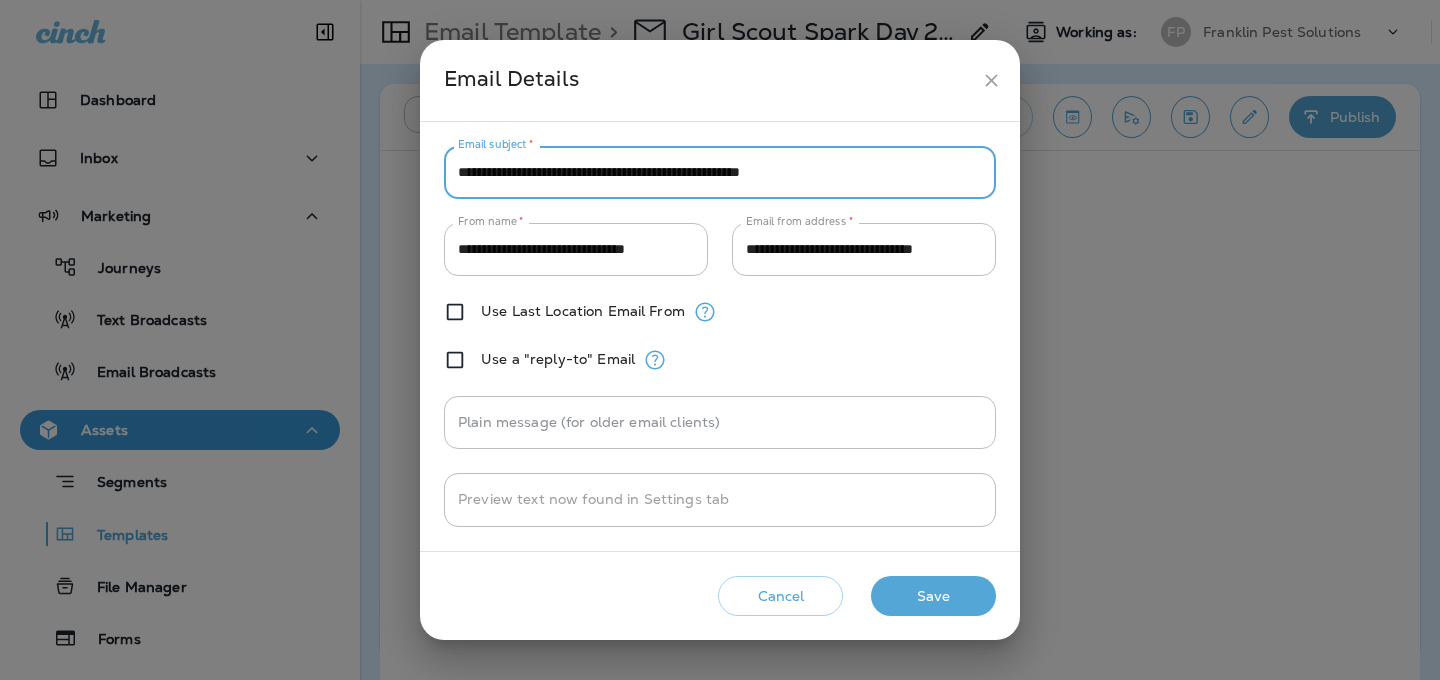 drag, startPoint x: 880, startPoint y: 173, endPoint x: 448, endPoint y: 153, distance: 432.4627 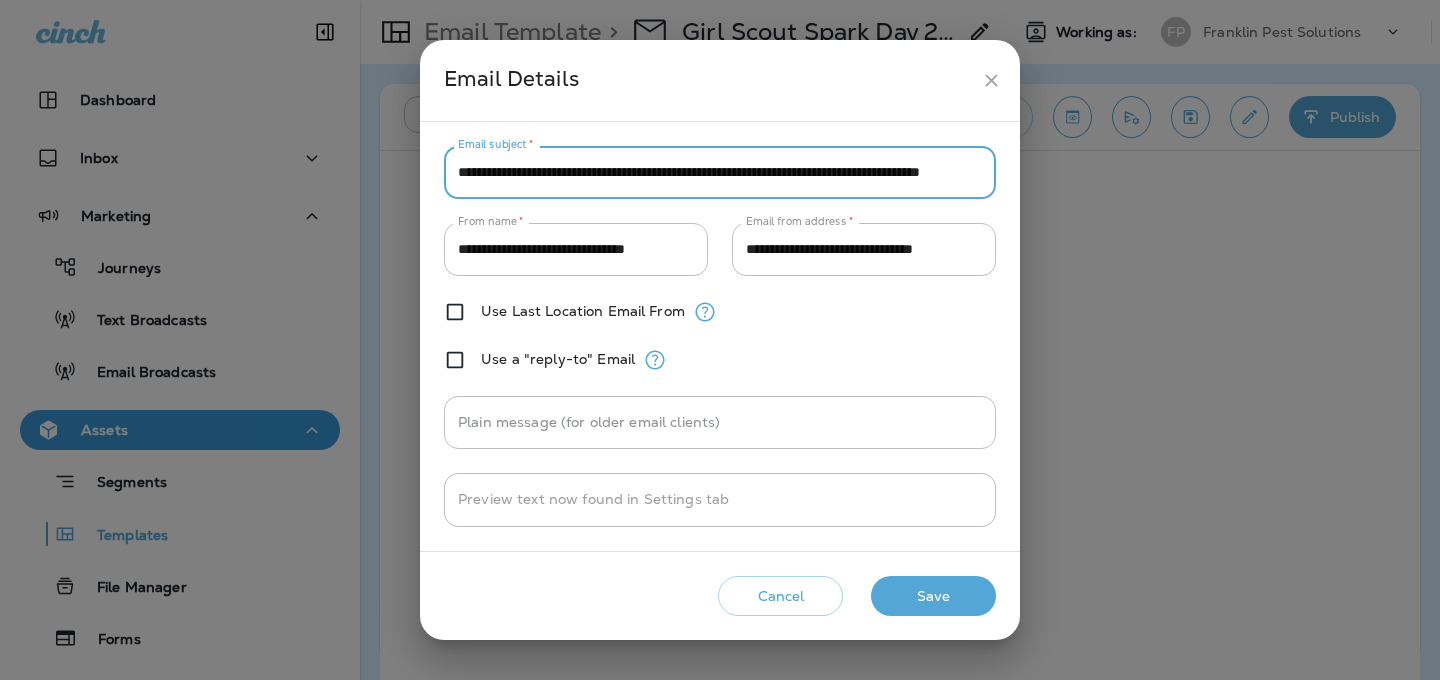 scroll, scrollTop: 0, scrollLeft: 104, axis: horizontal 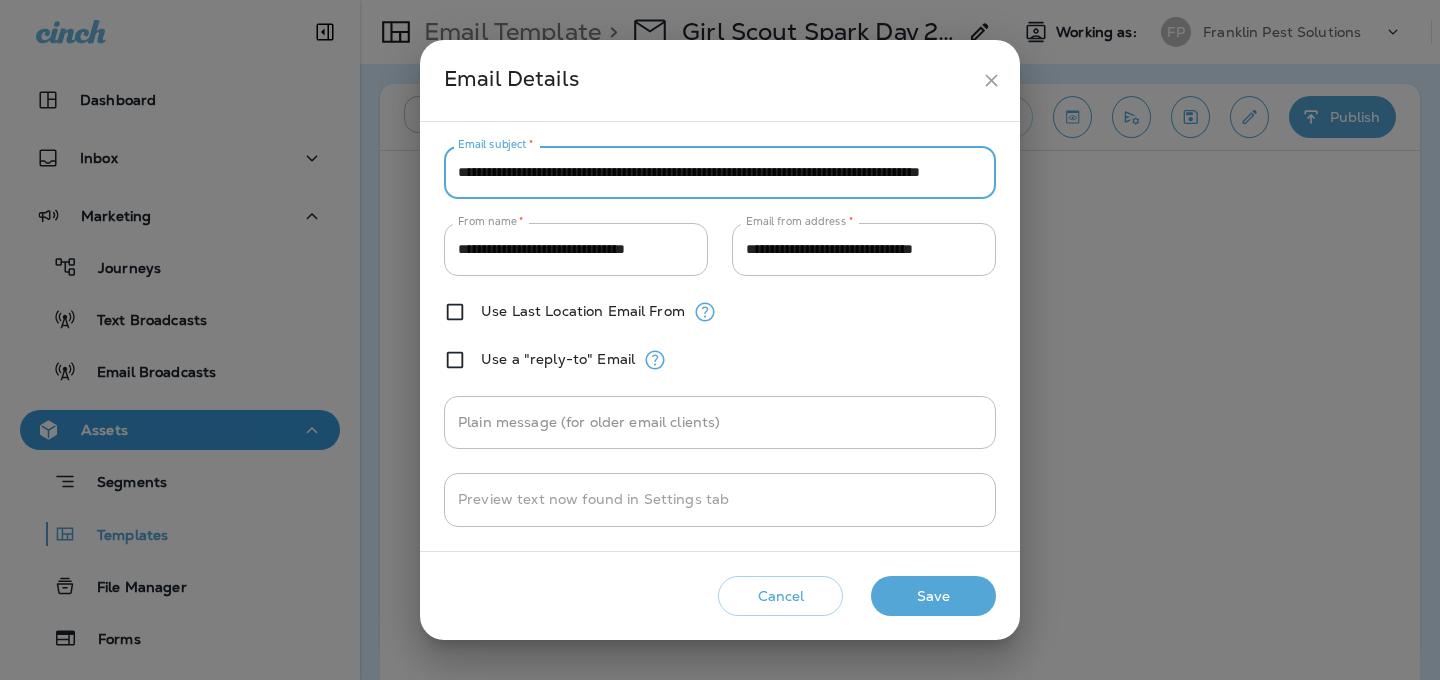 type on "**********" 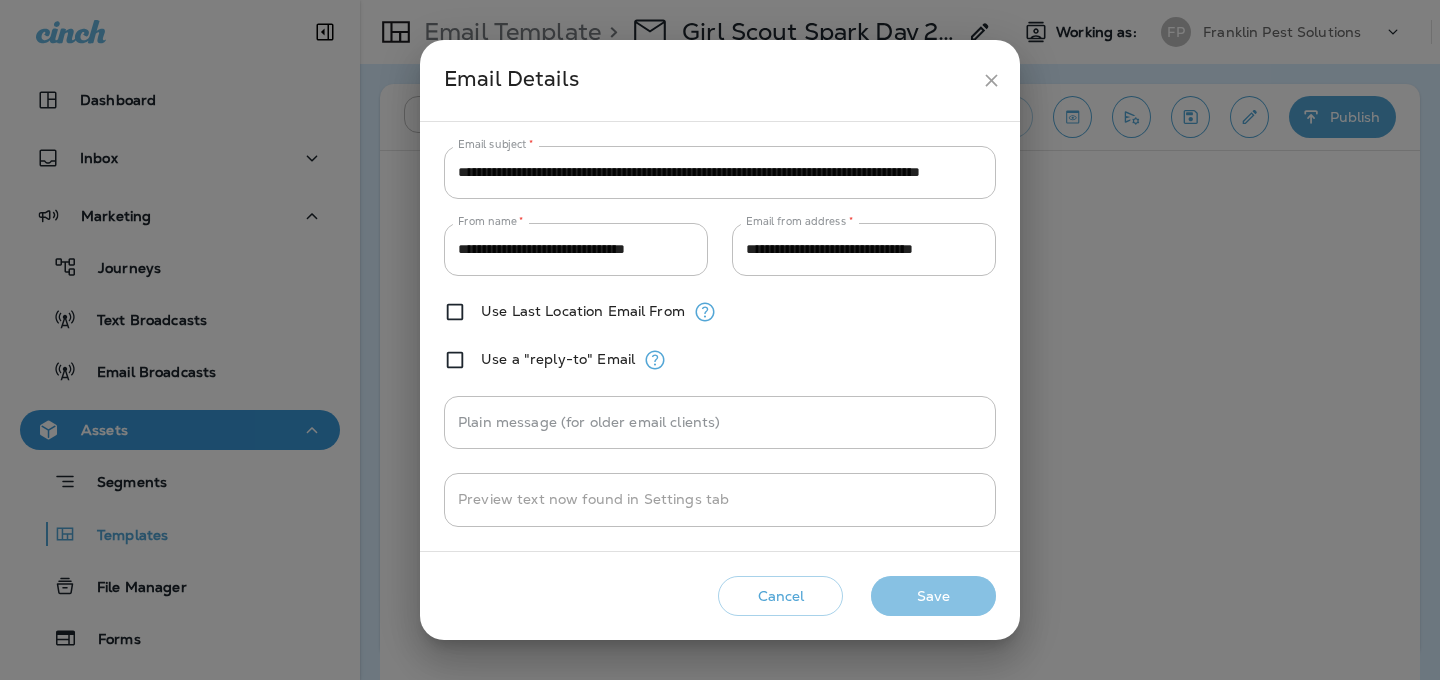 scroll, scrollTop: 0, scrollLeft: 0, axis: both 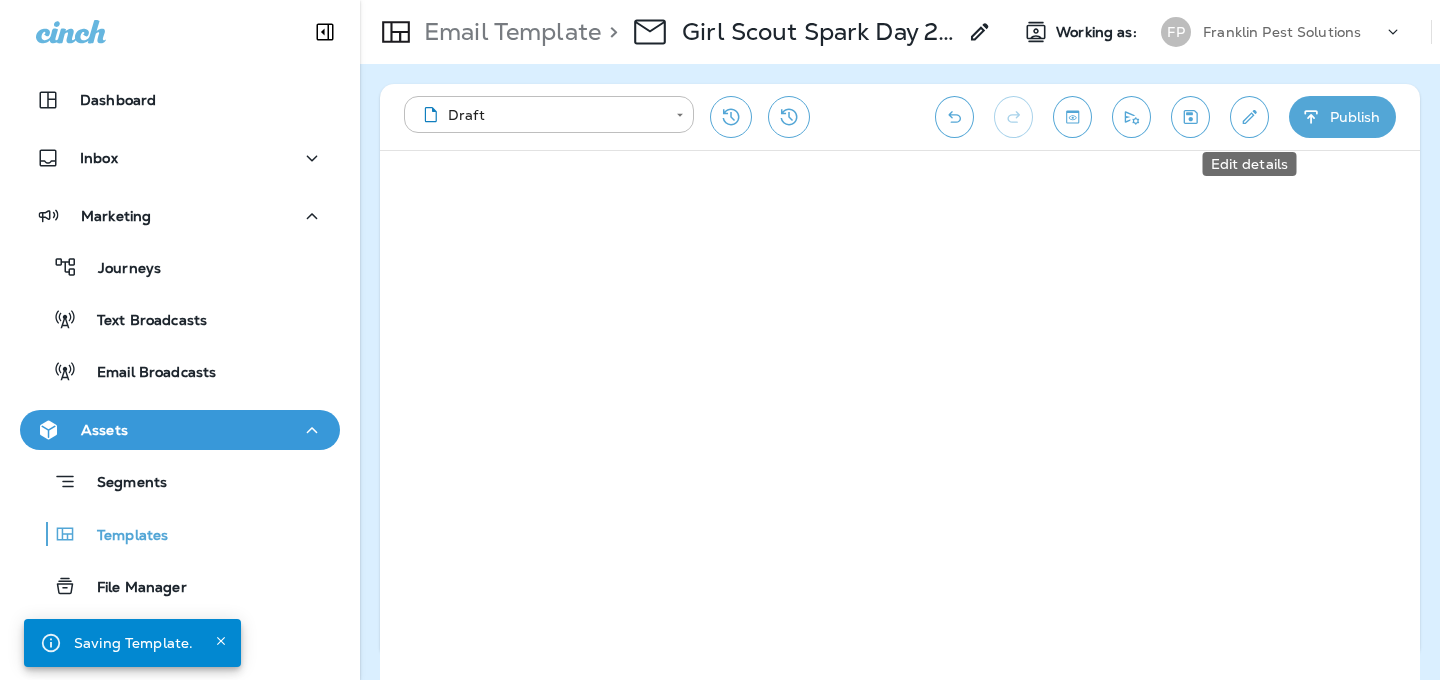 click at bounding box center (1249, 117) 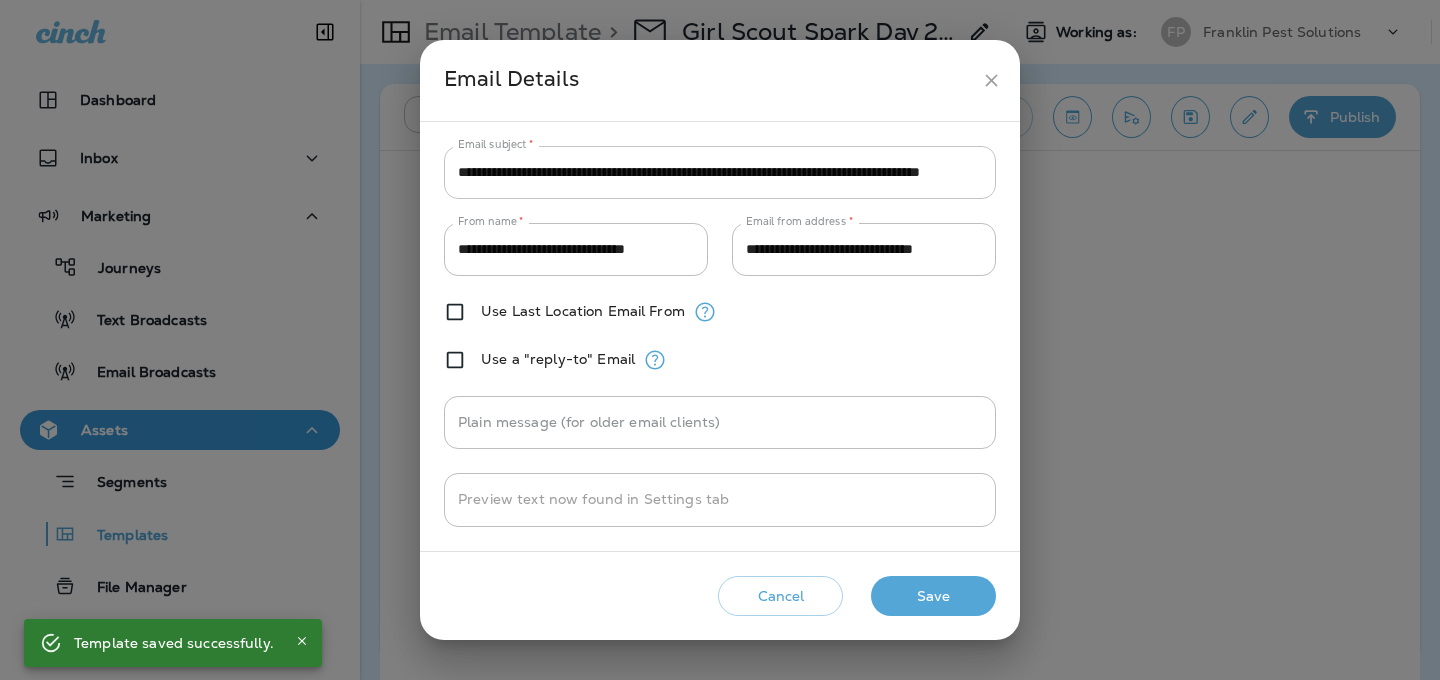 click on "**********" at bounding box center [720, 172] 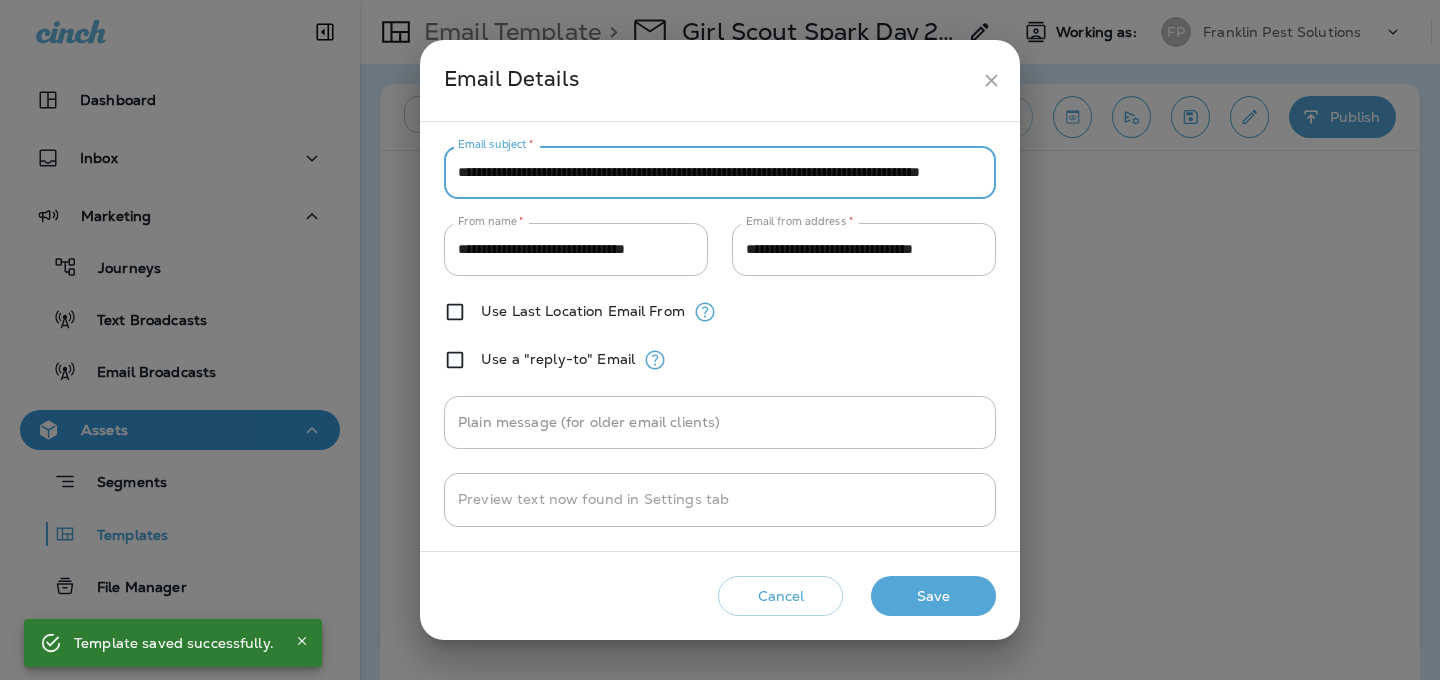 click on "**********" at bounding box center [720, 172] 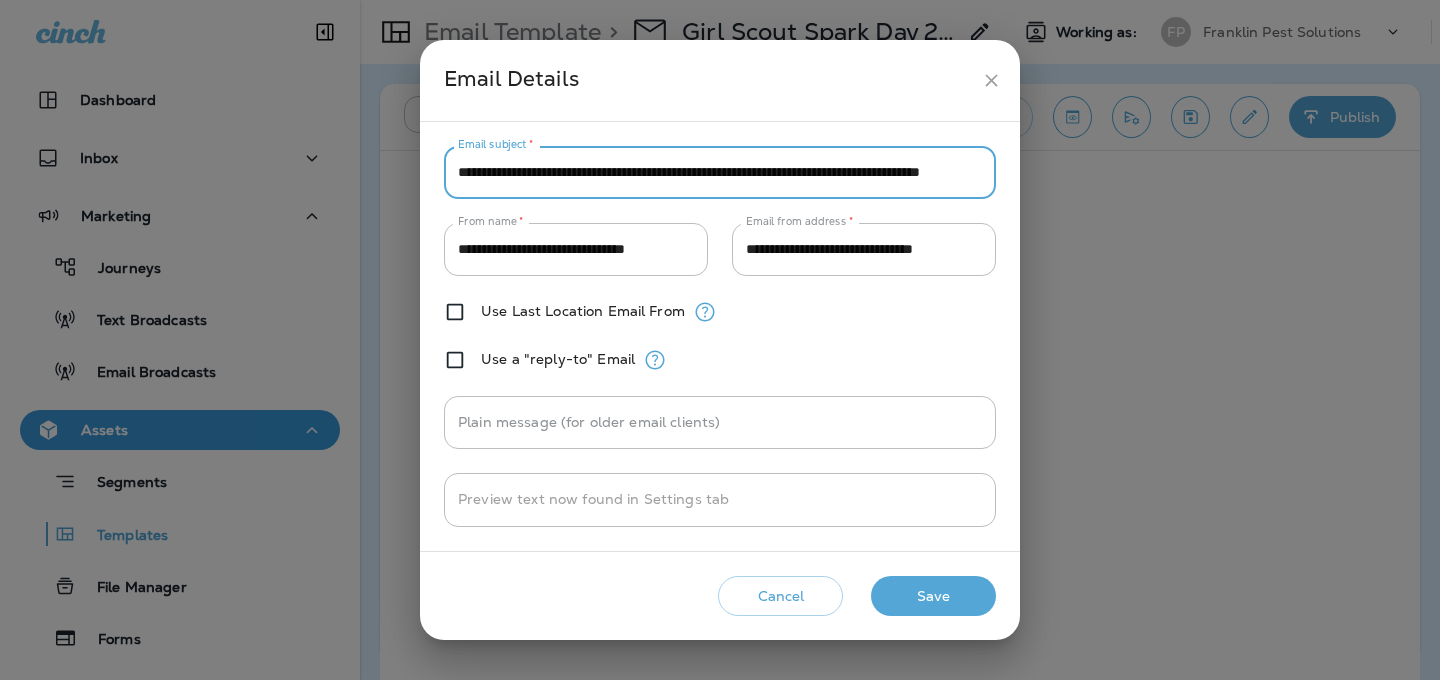 type on "**********" 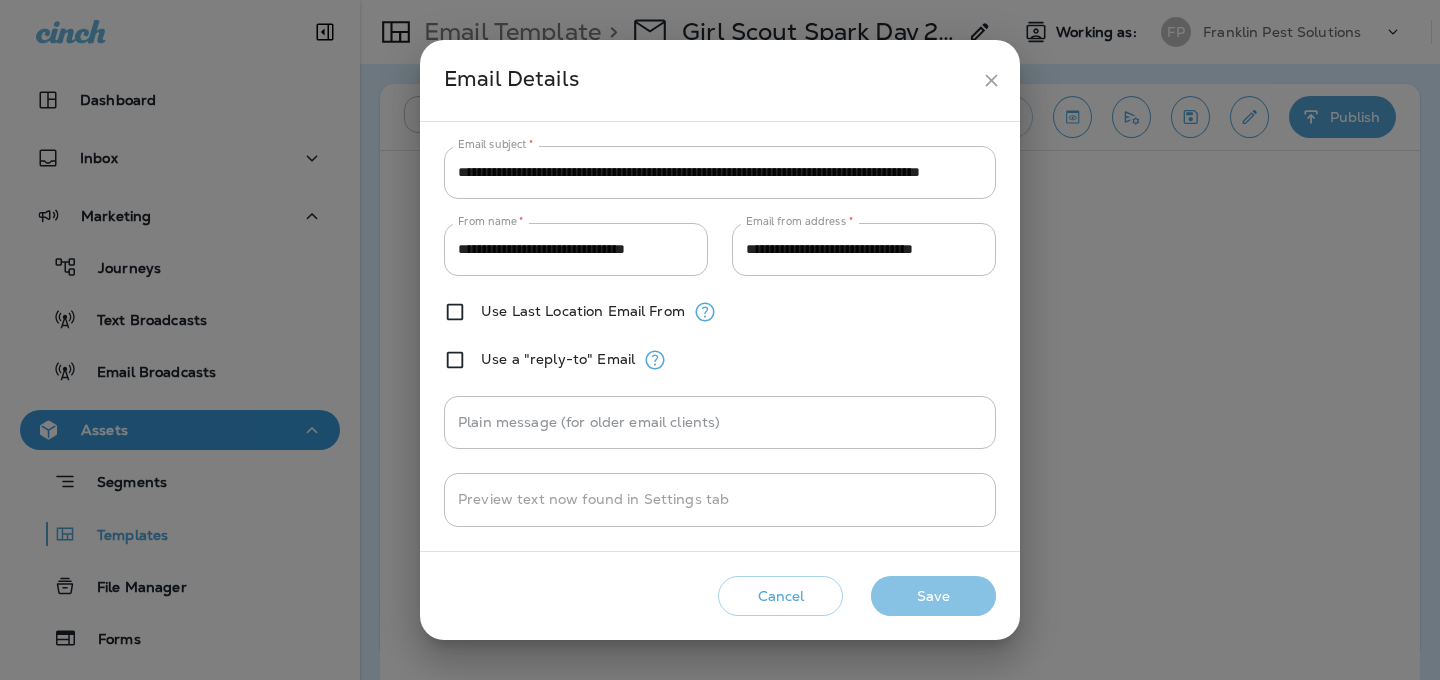 click on "Save" at bounding box center (933, 596) 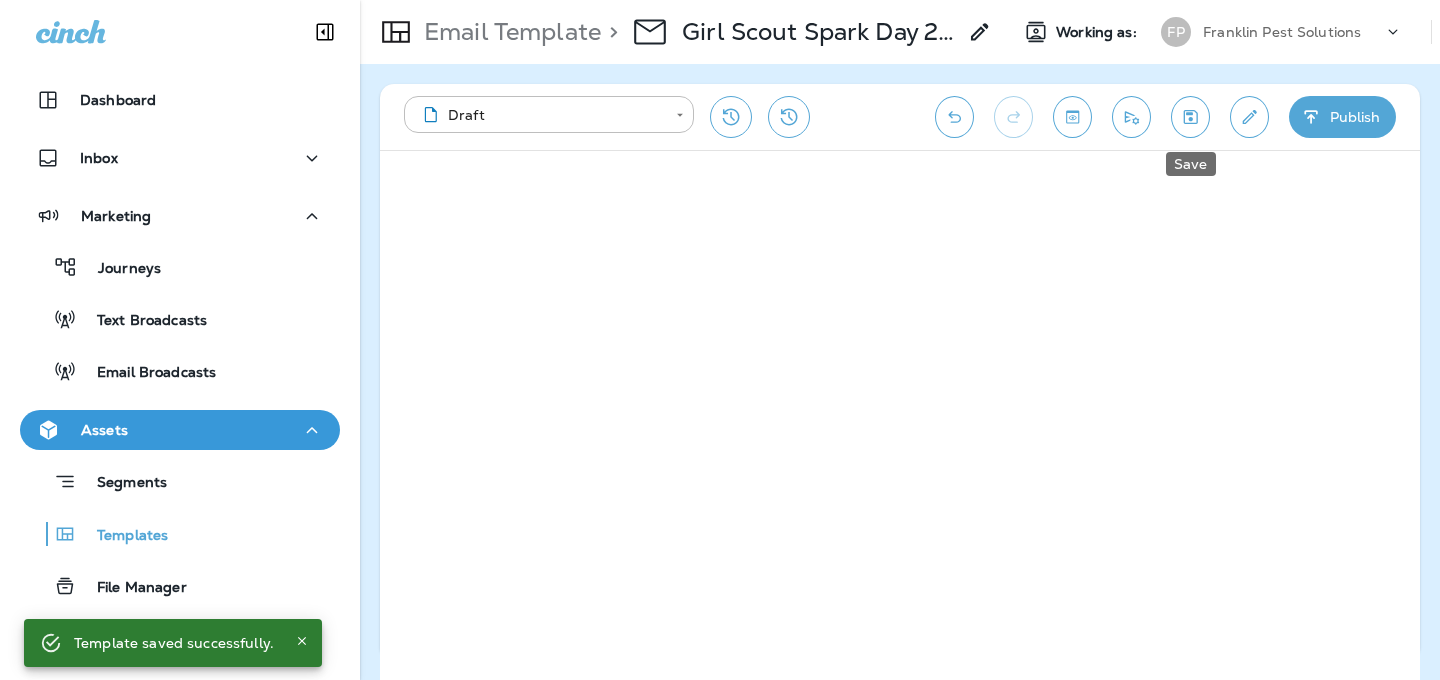 click 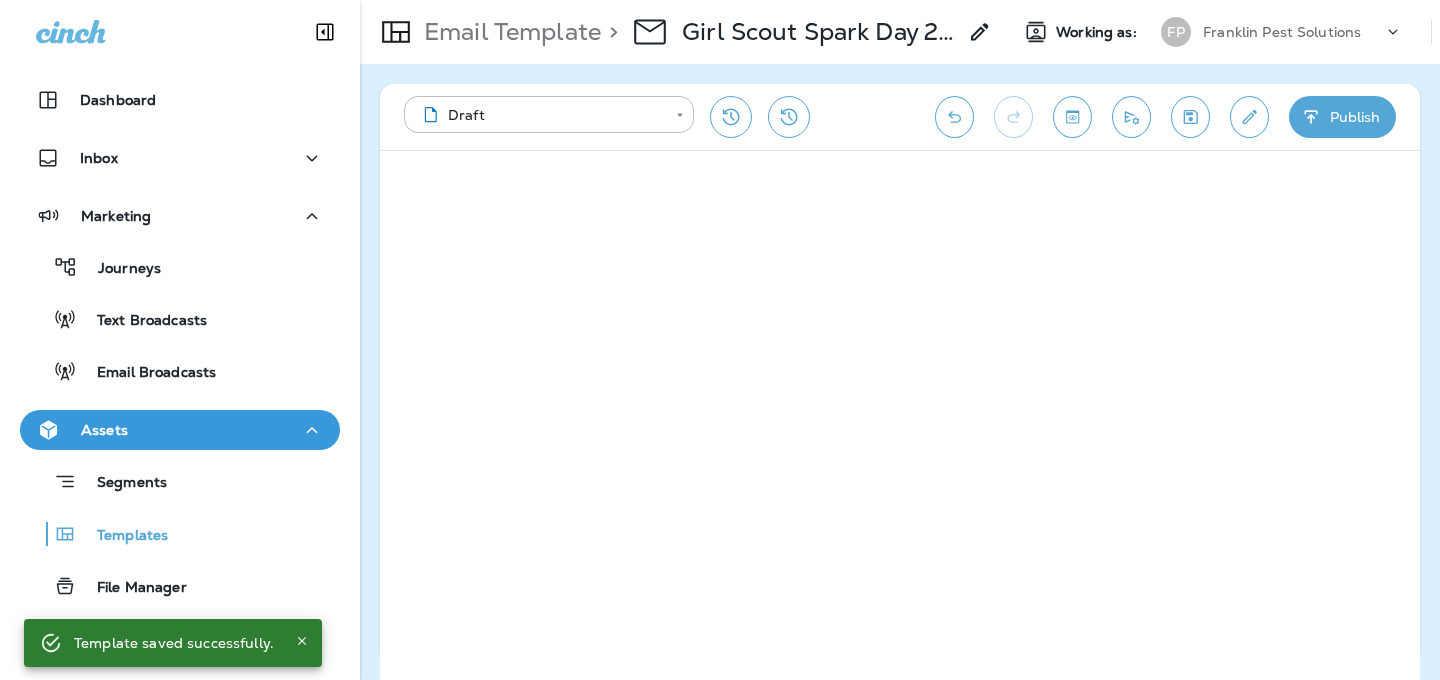click at bounding box center (1190, 117) 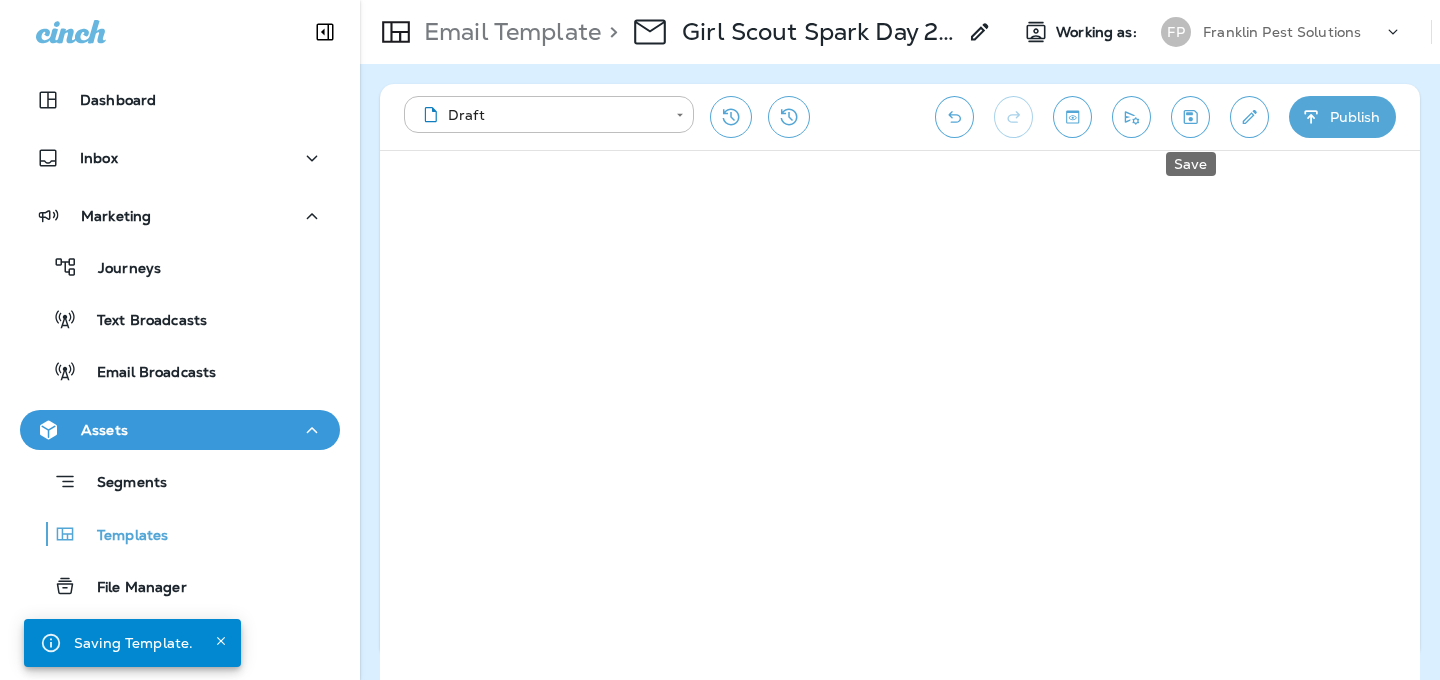click 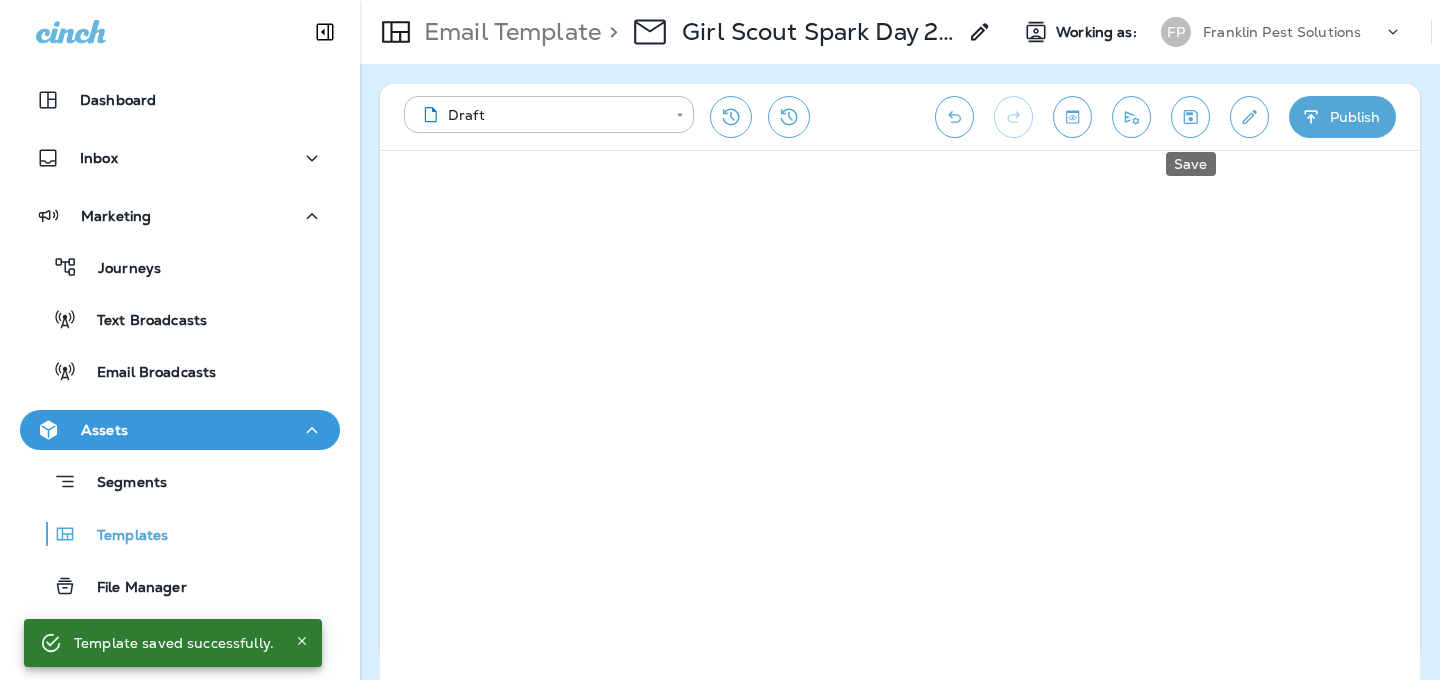 click at bounding box center [1190, 117] 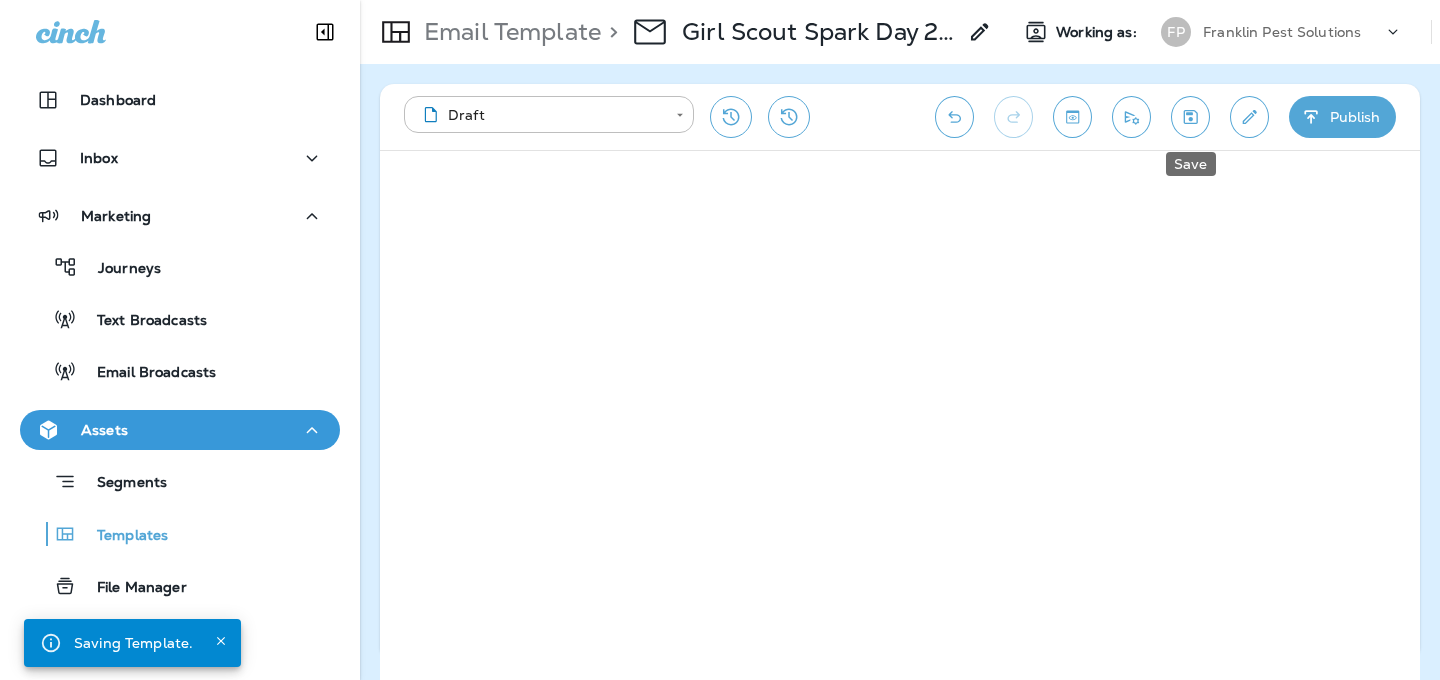 click 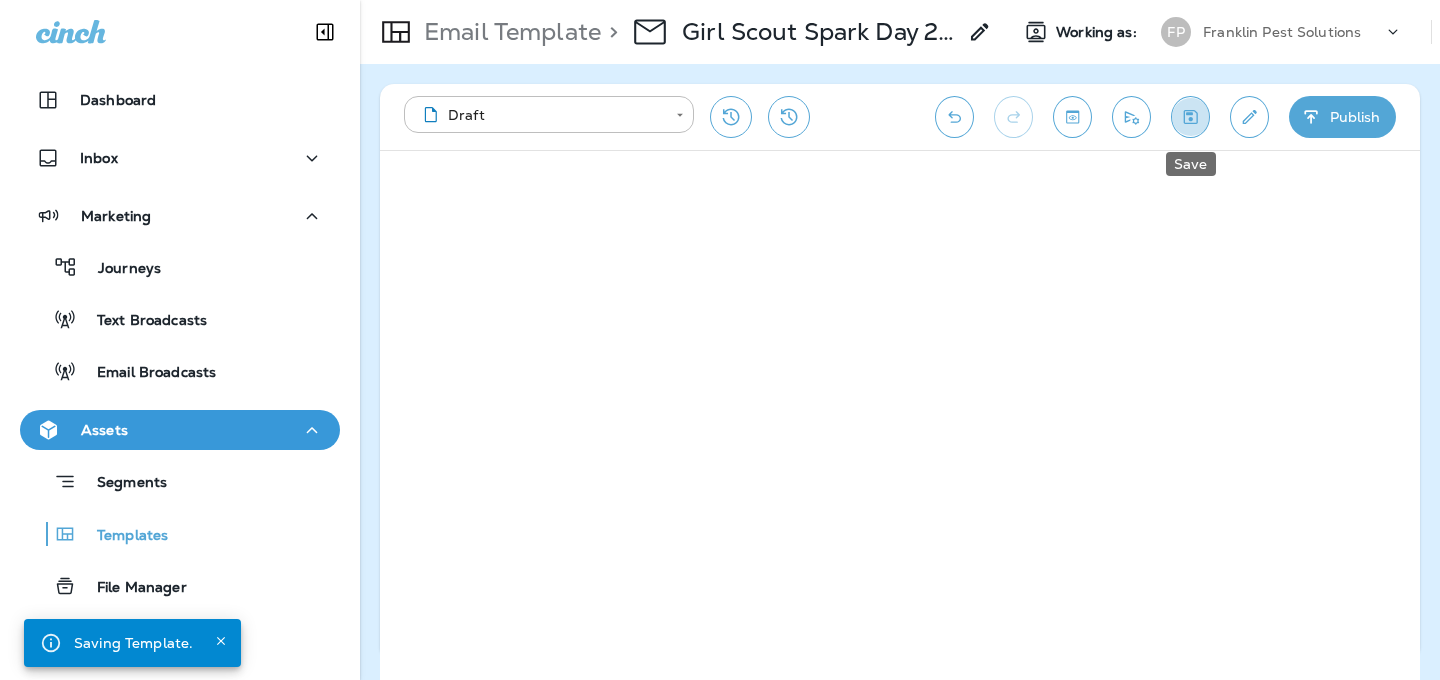 click 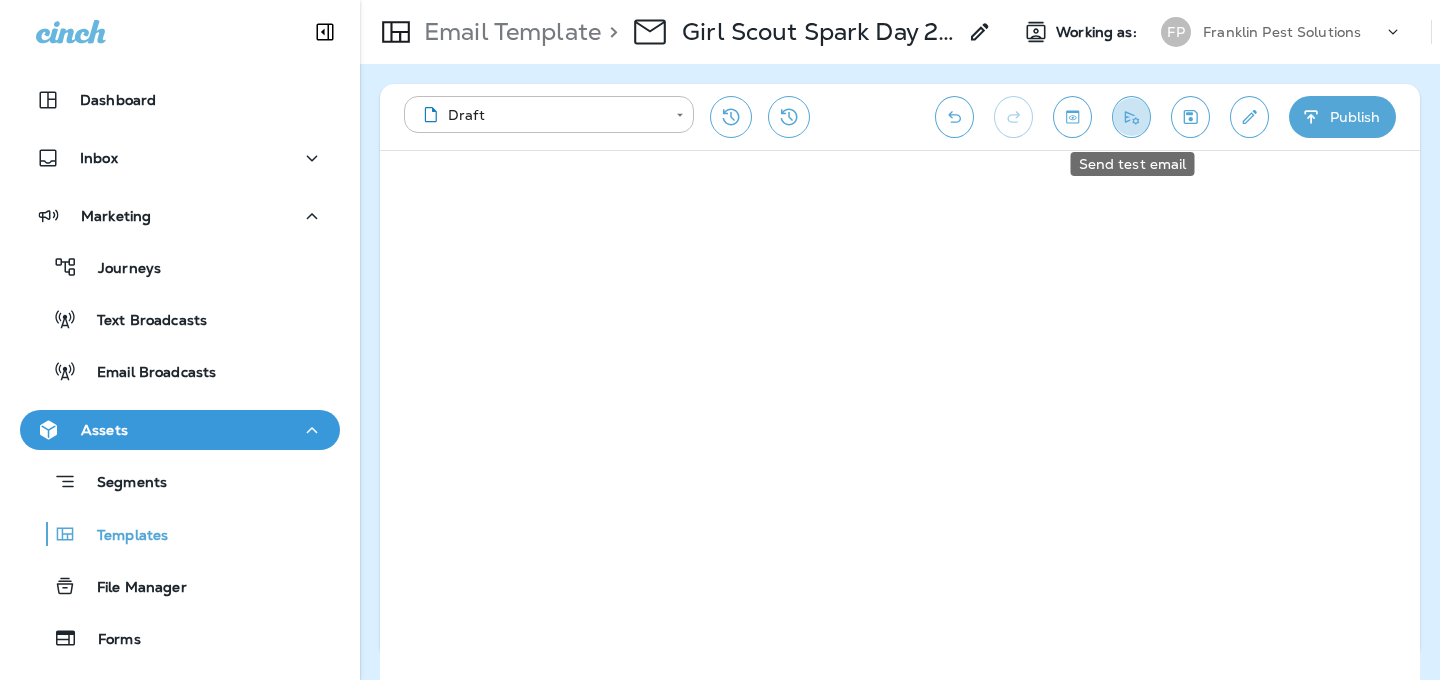 click 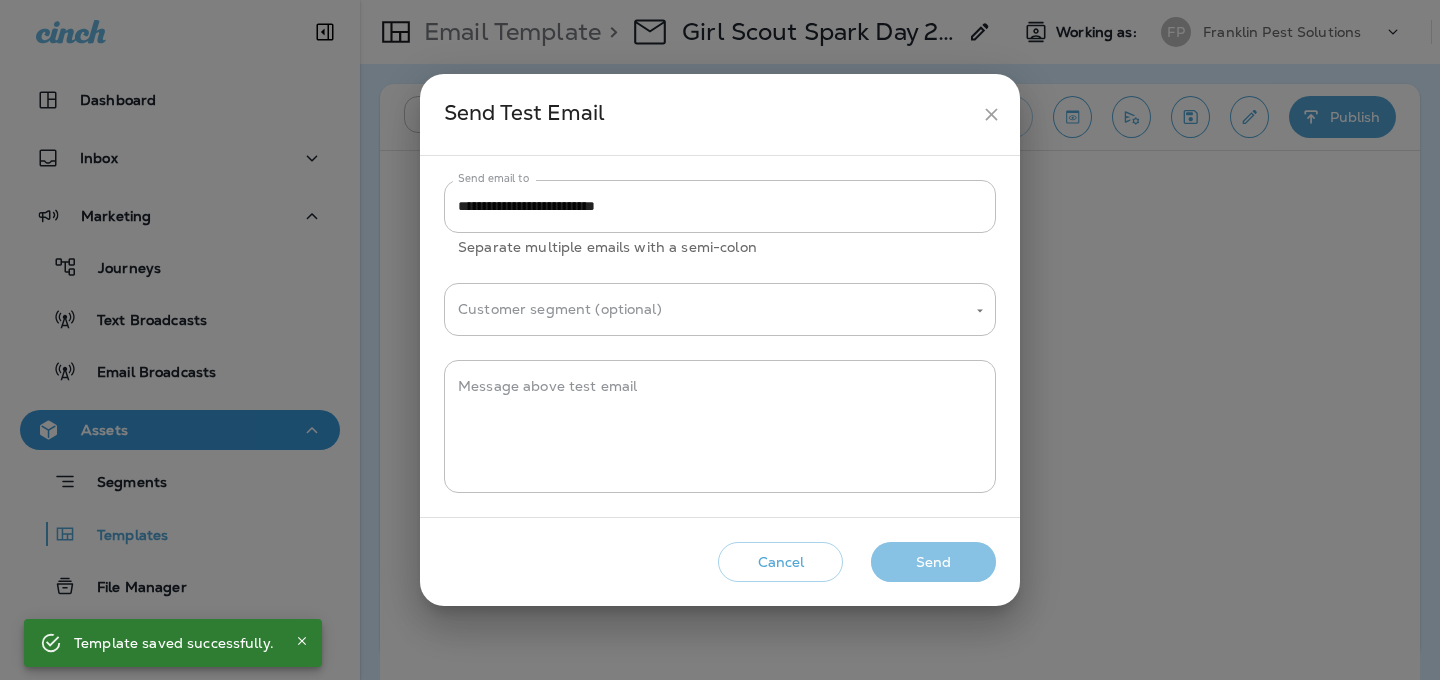 click on "Send" at bounding box center (933, 562) 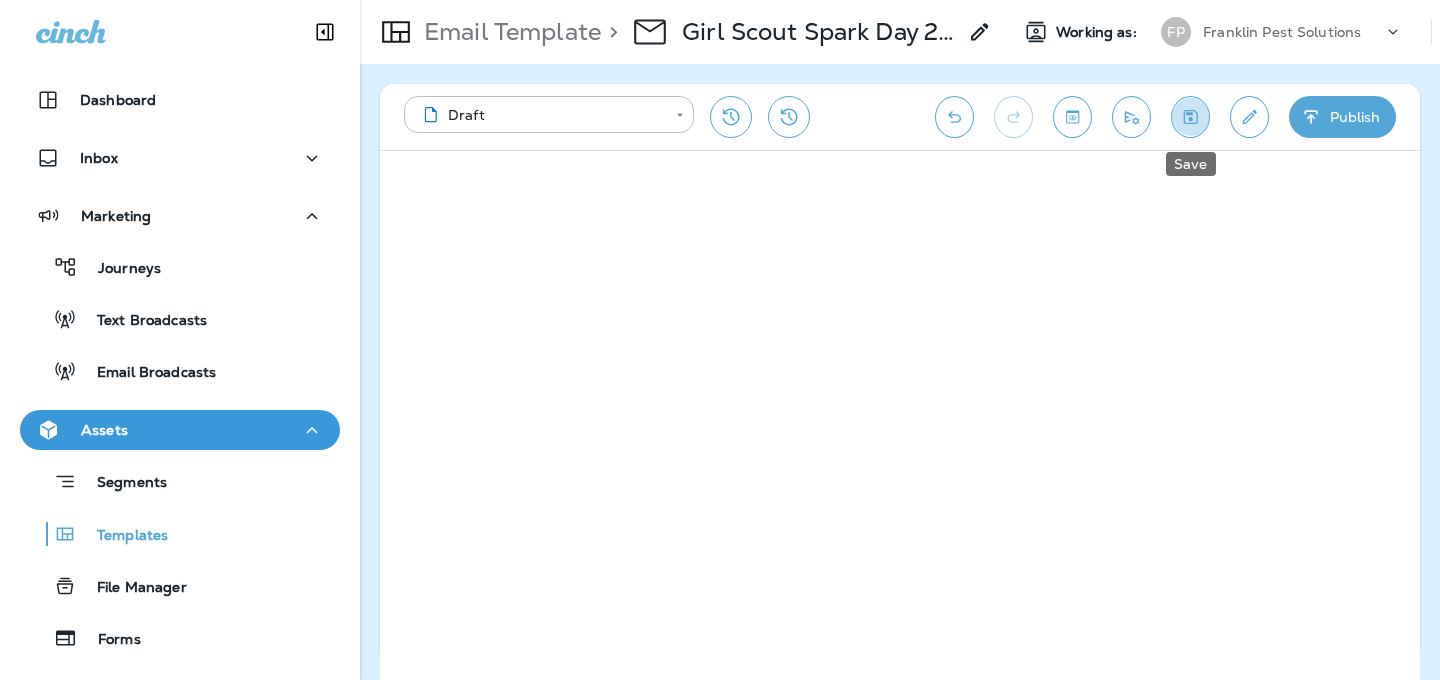 click at bounding box center (1190, 117) 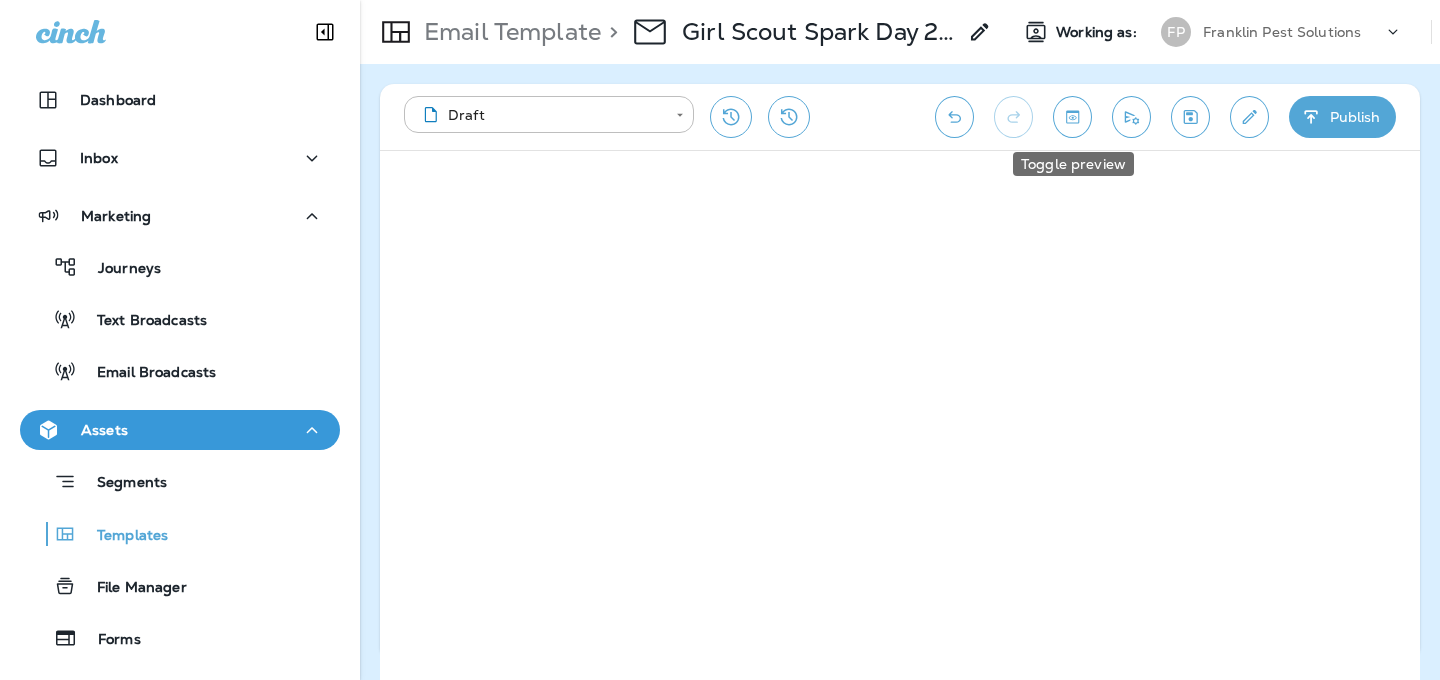 click 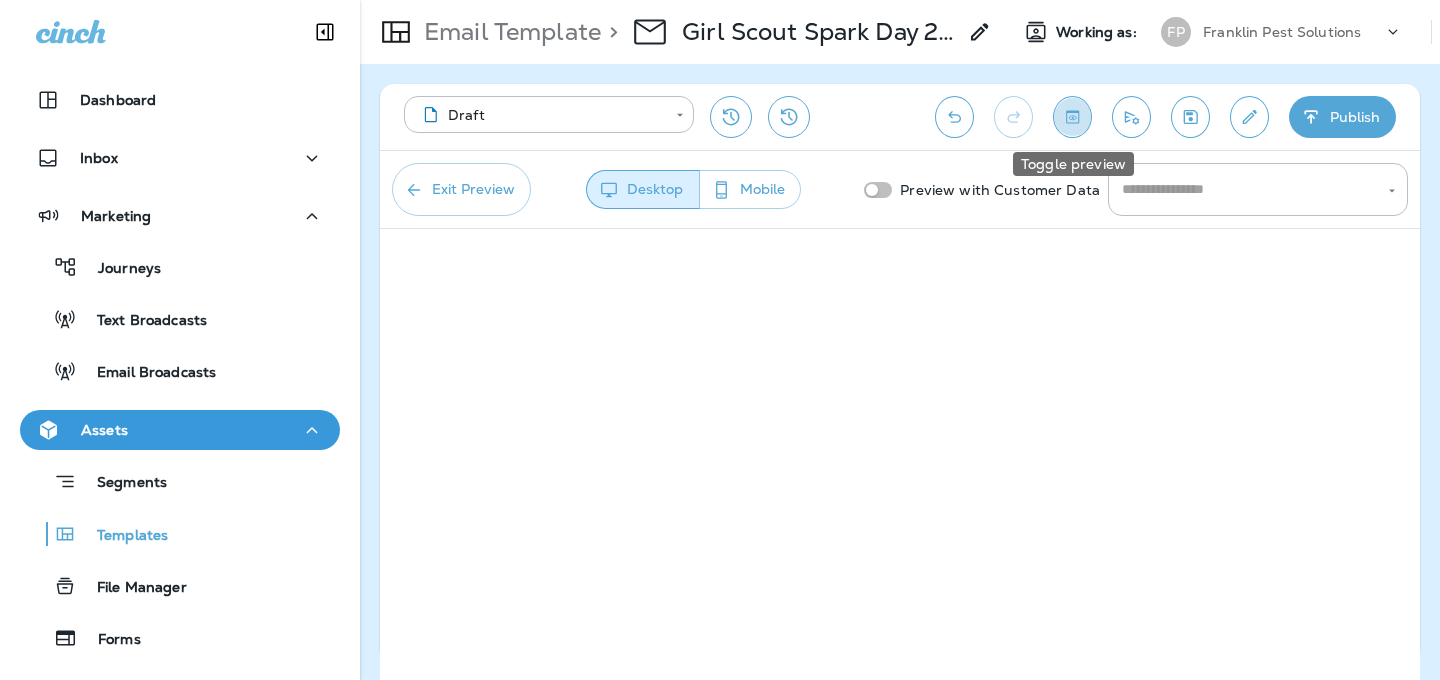 click at bounding box center (1072, 117) 